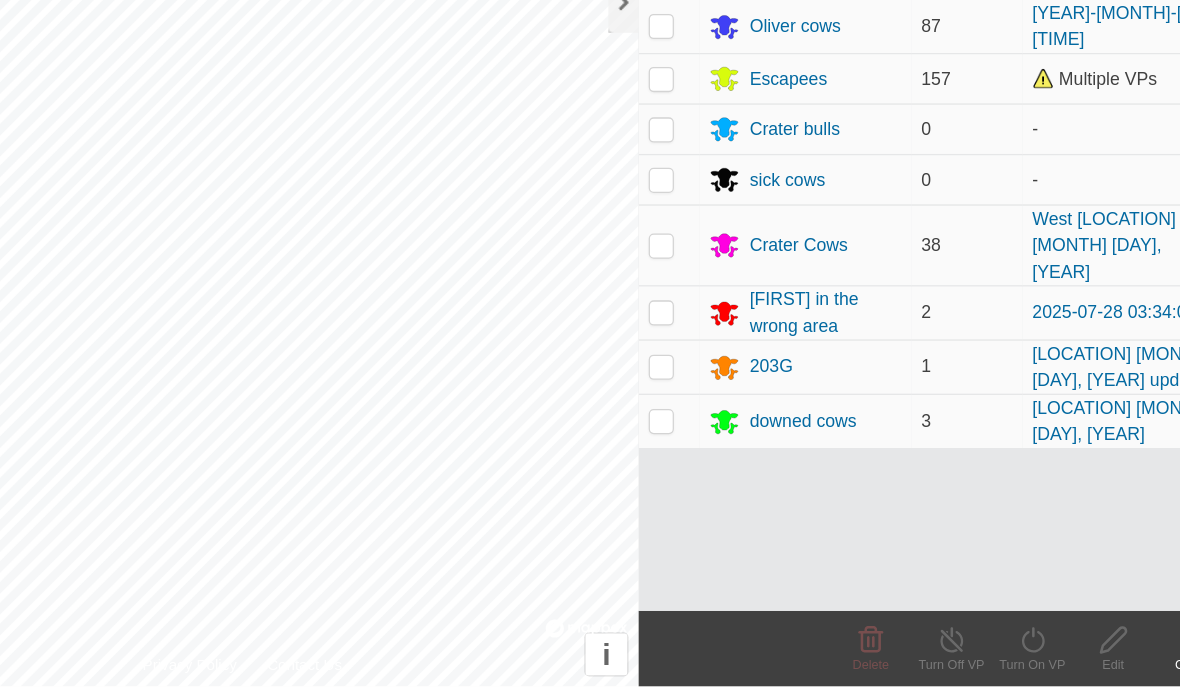 scroll, scrollTop: 0, scrollLeft: 0, axis: both 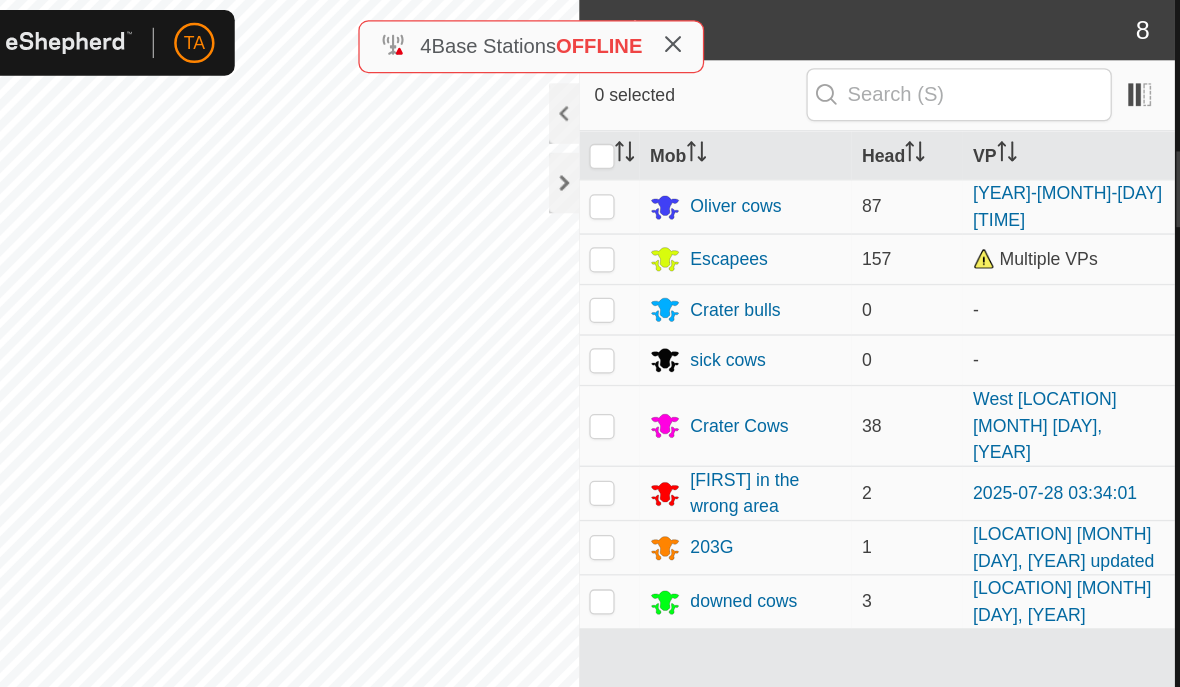click 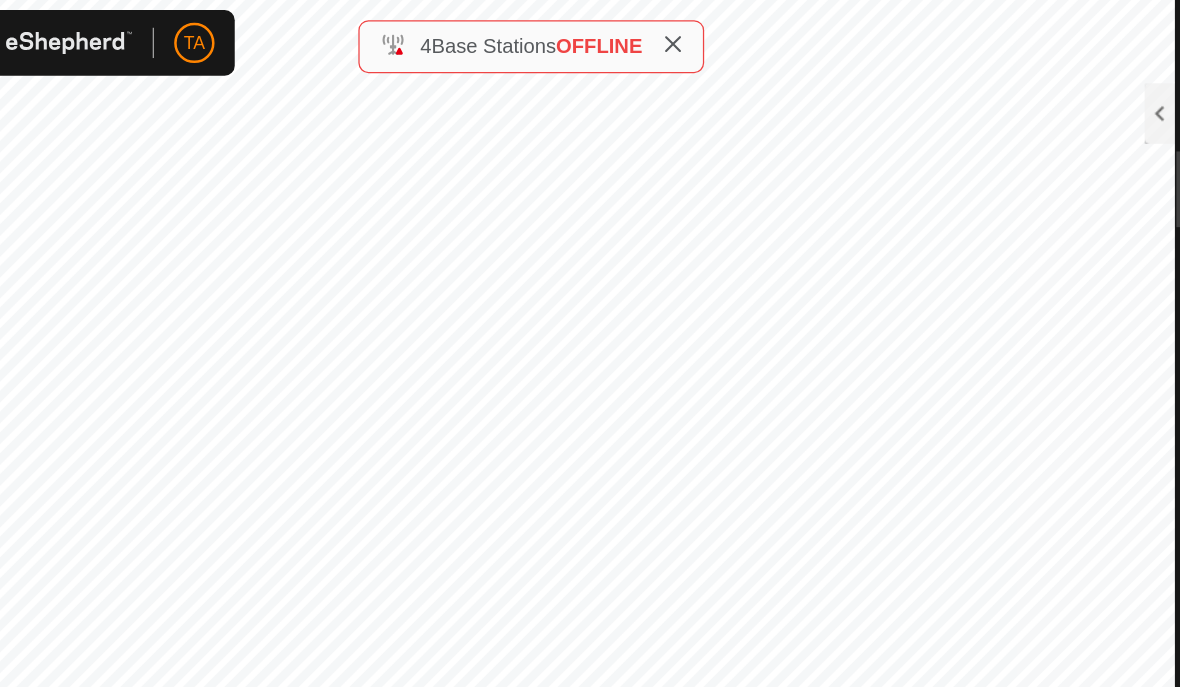 click 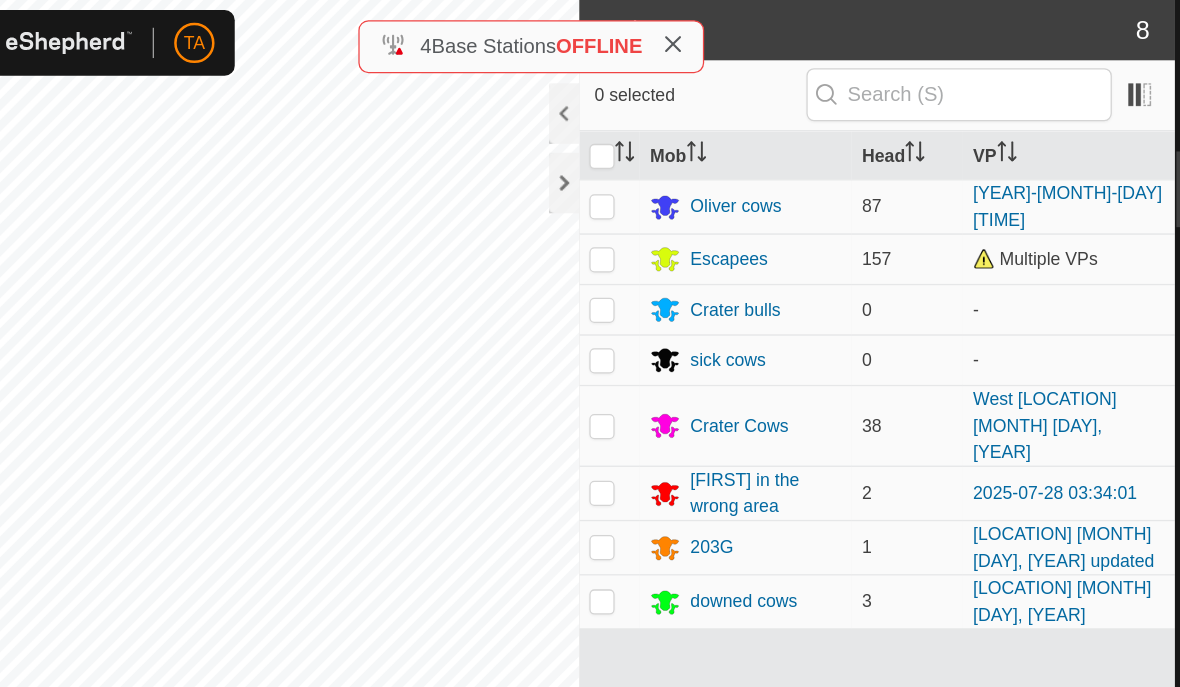 click 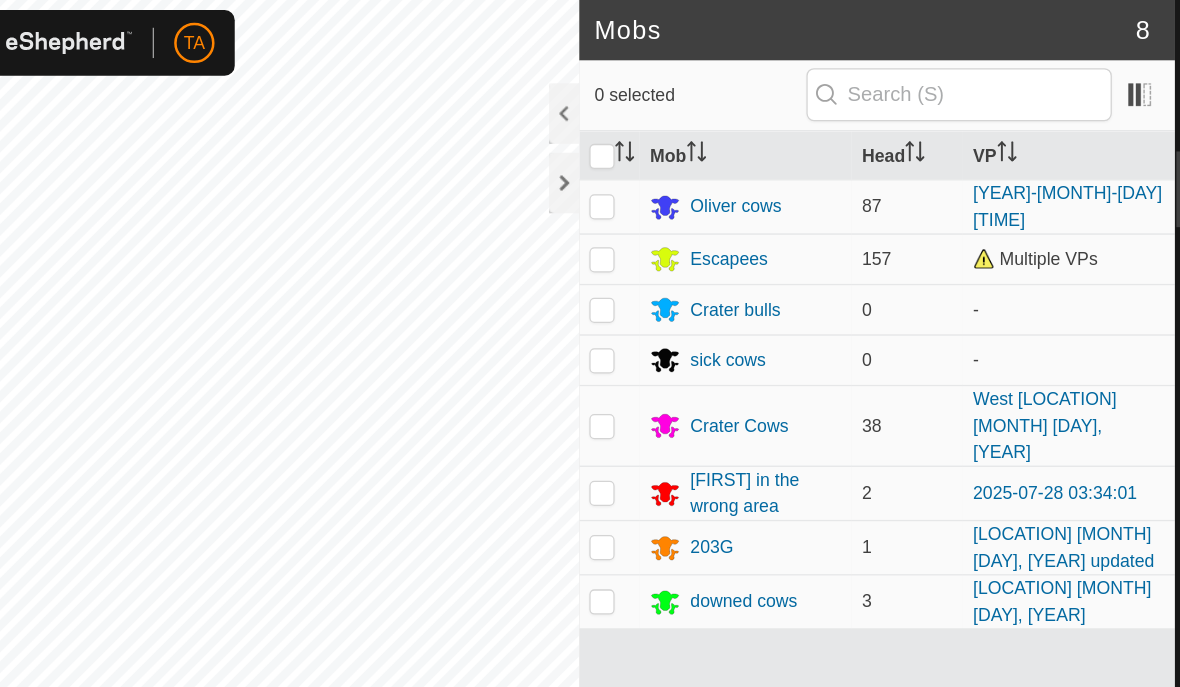 click 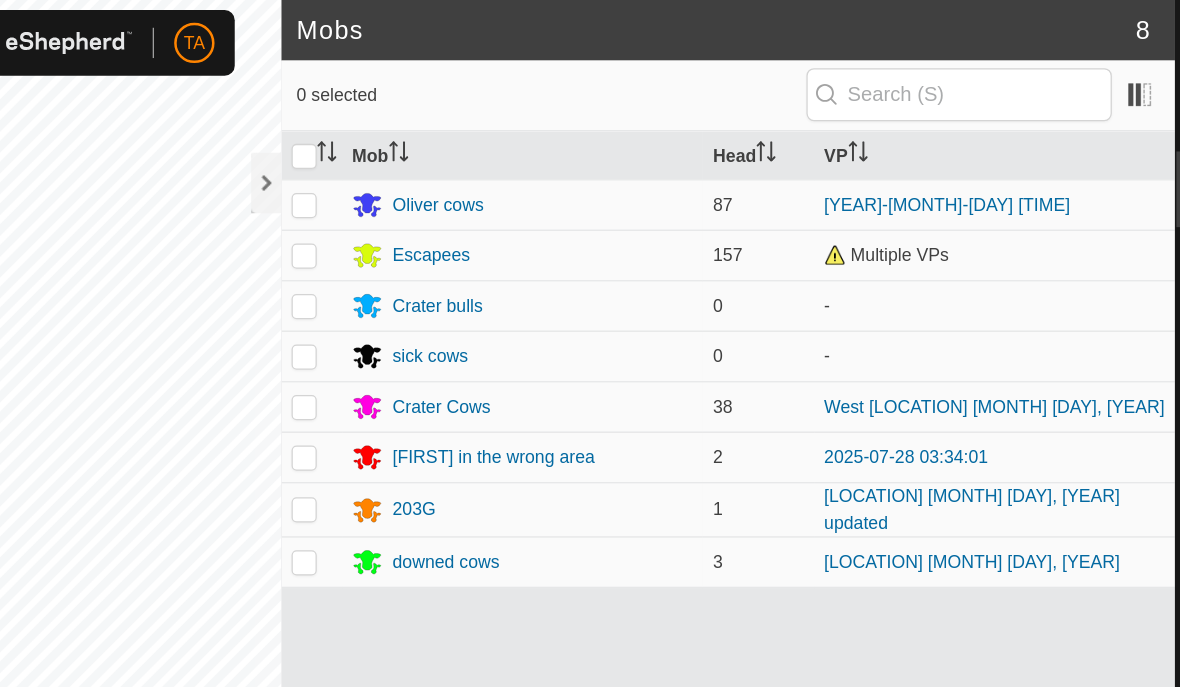 click 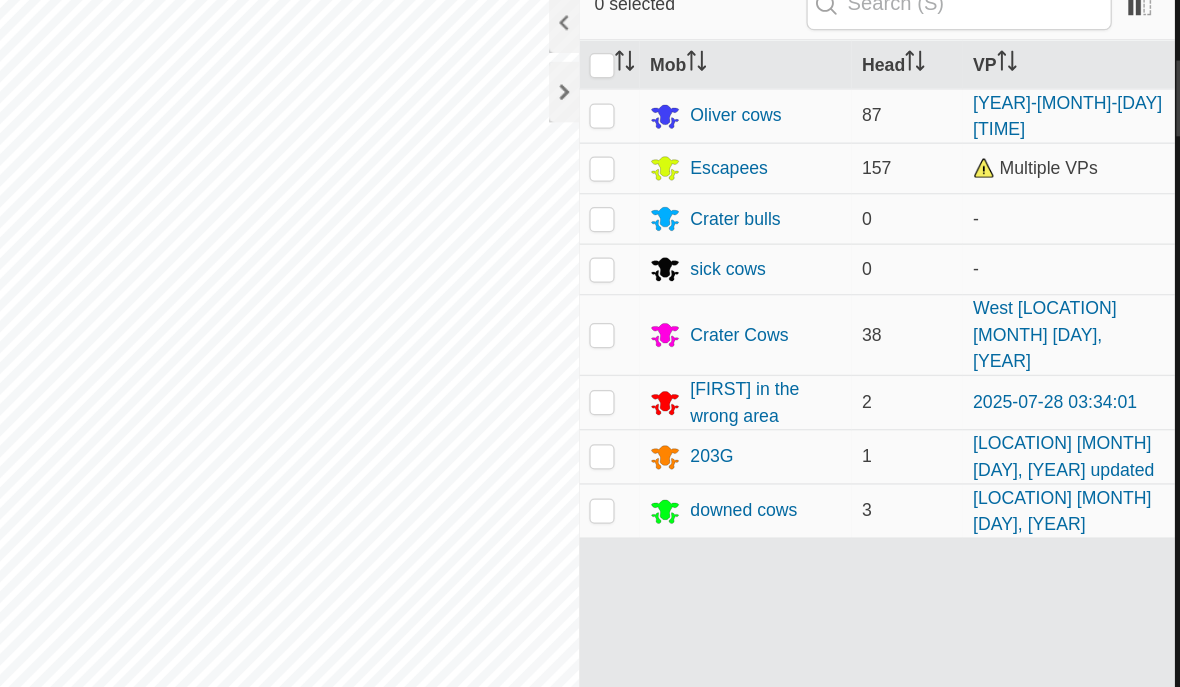 click 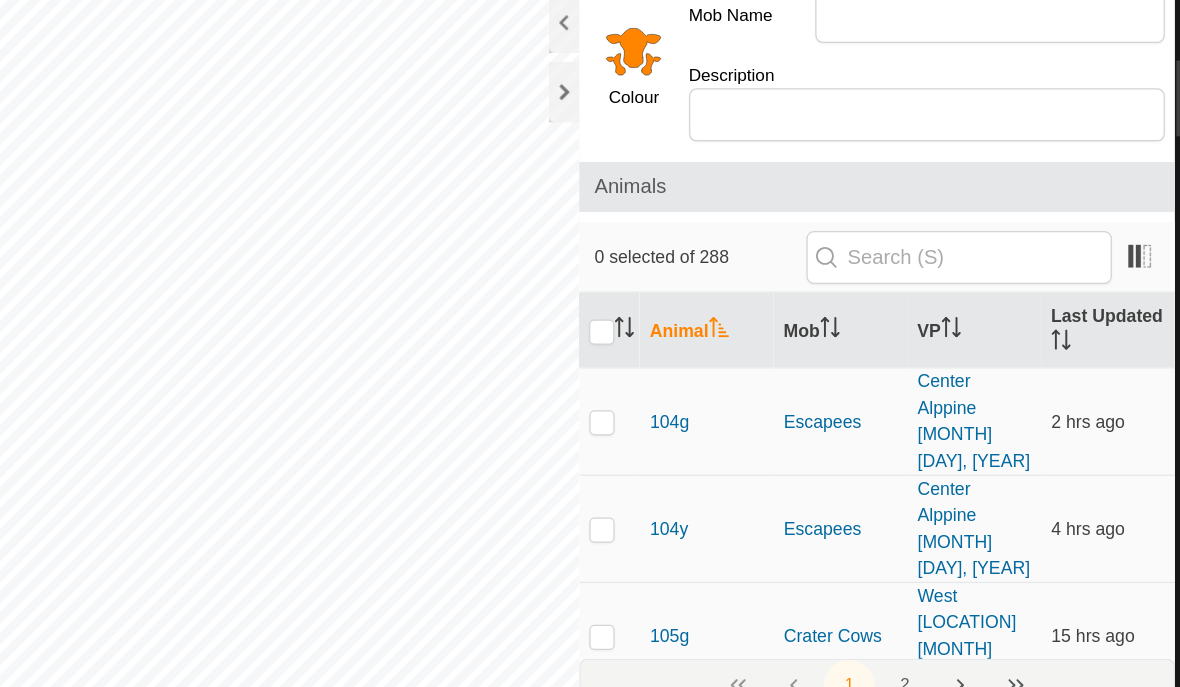 click on "Cancel" 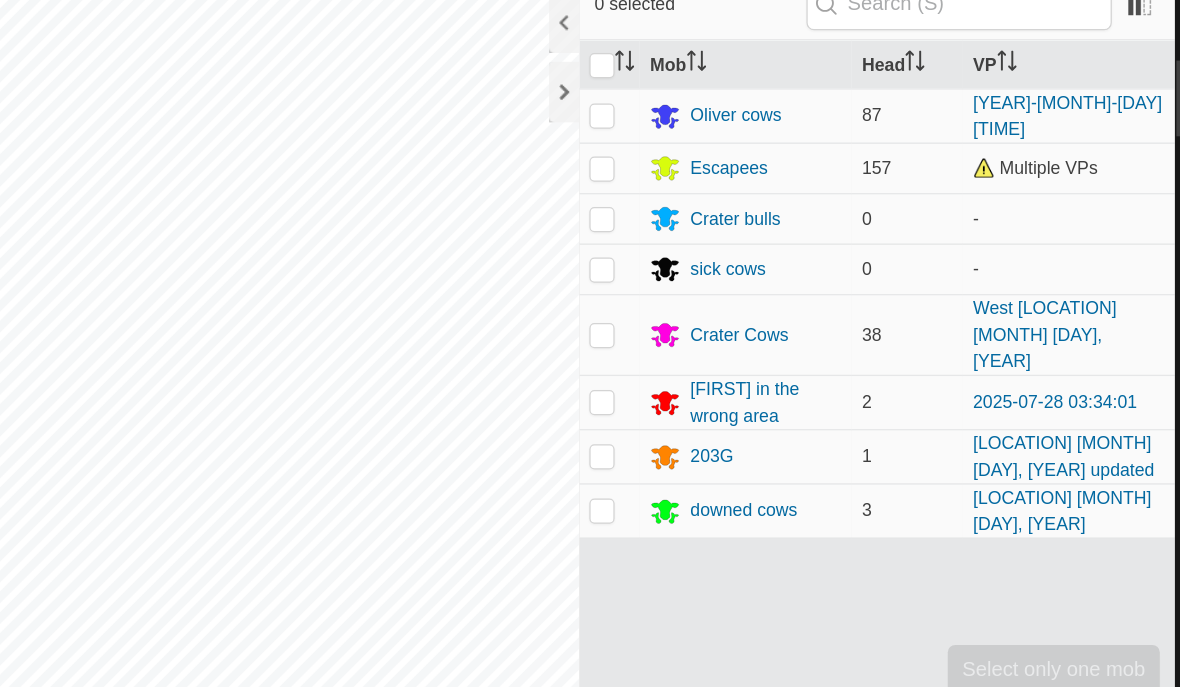 click 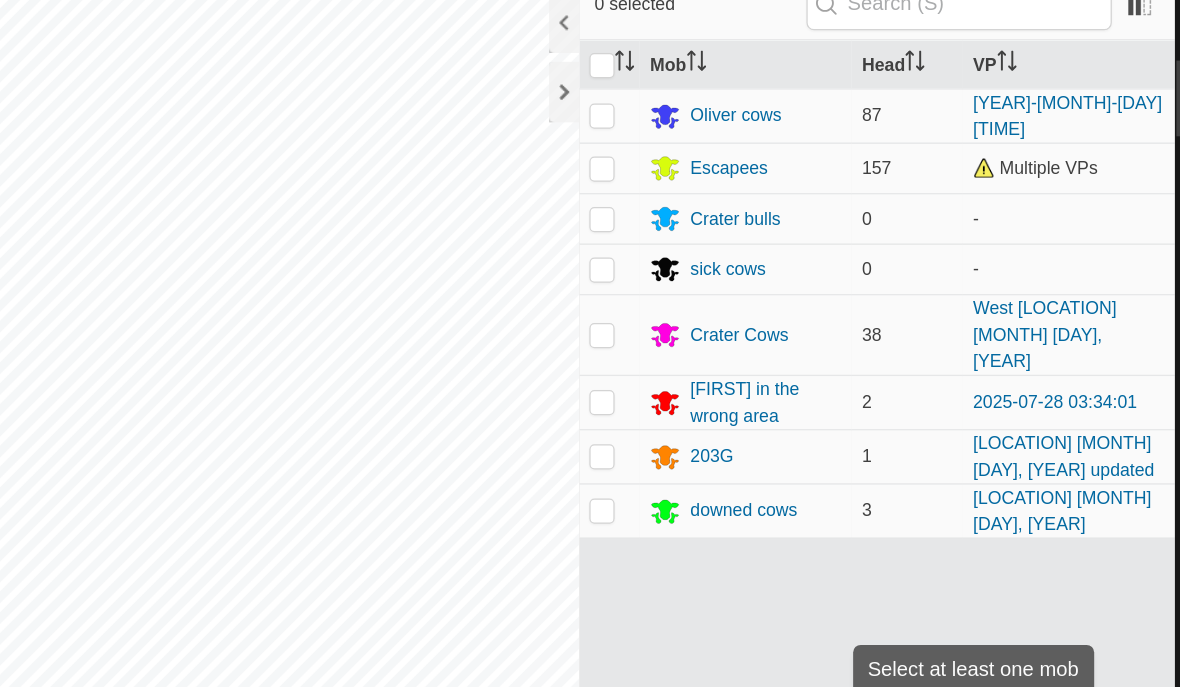 click 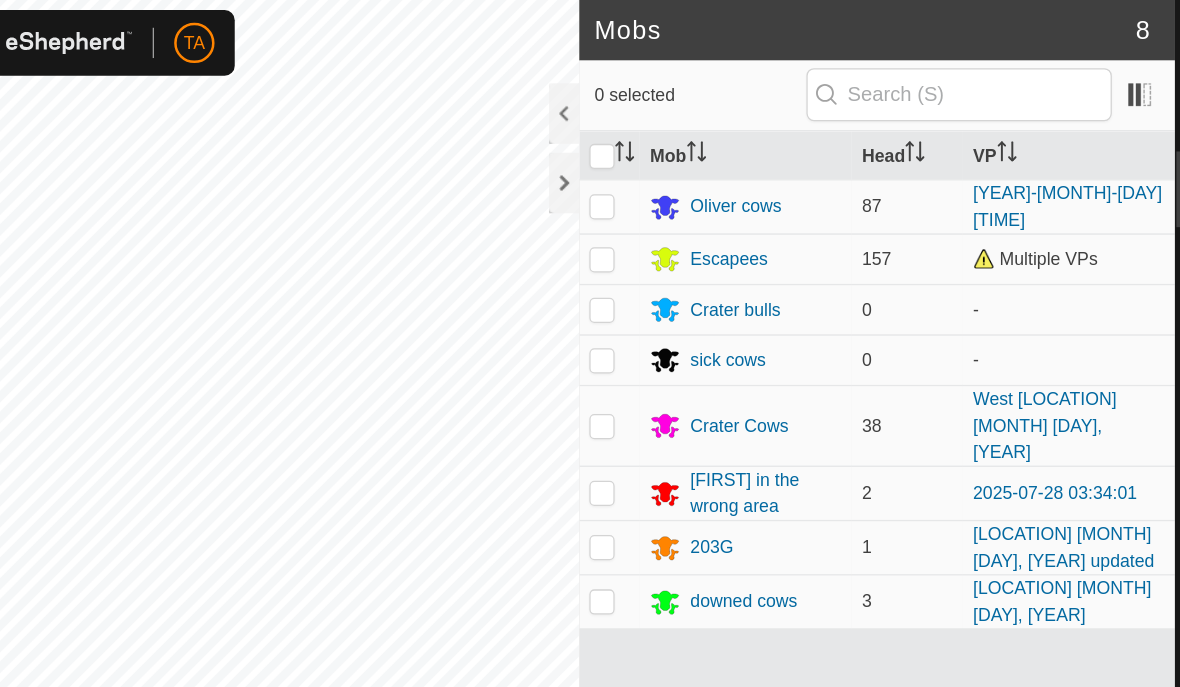 click on "Mobs" 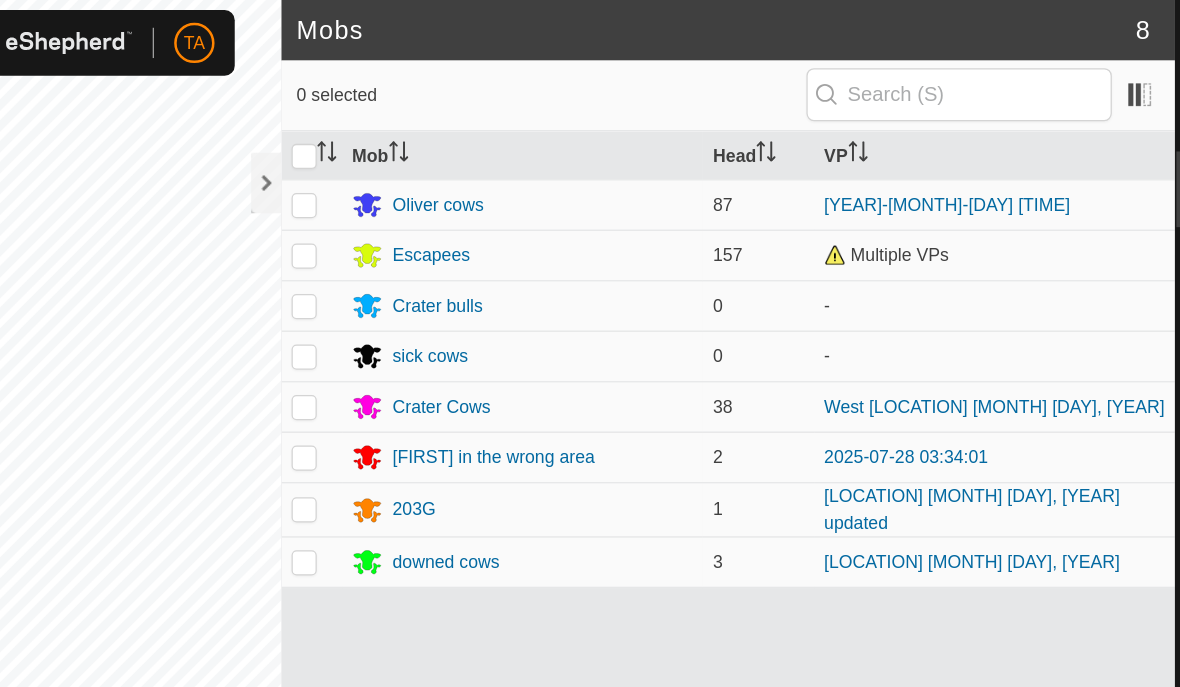 click 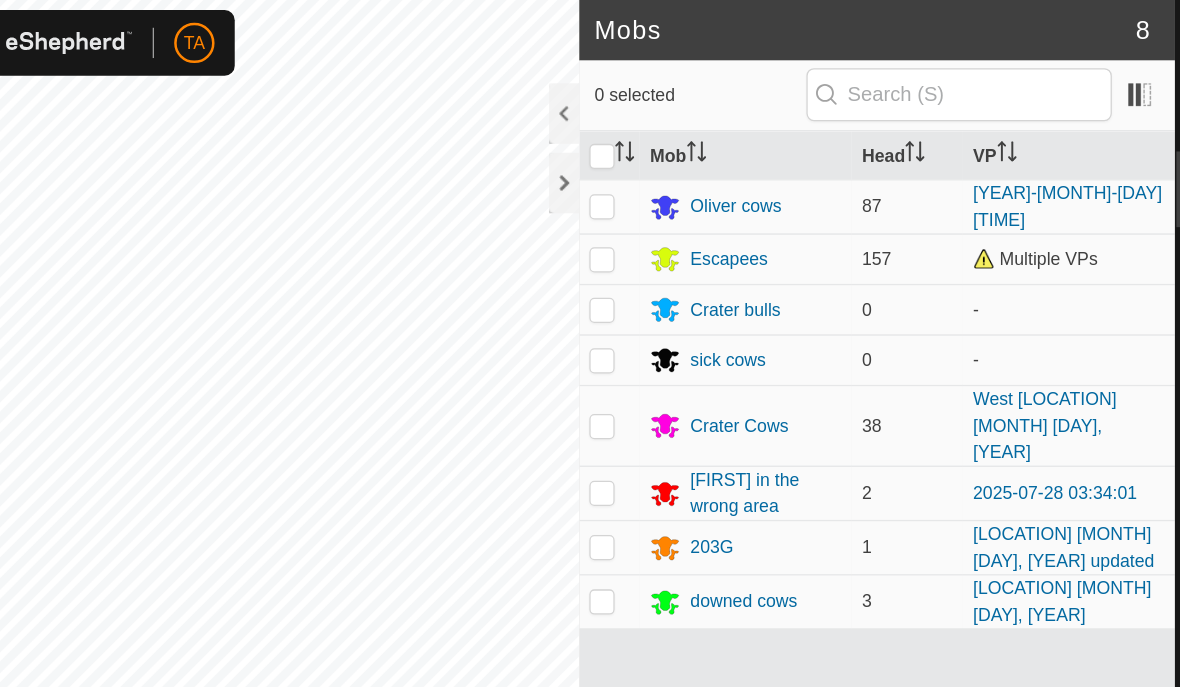 click 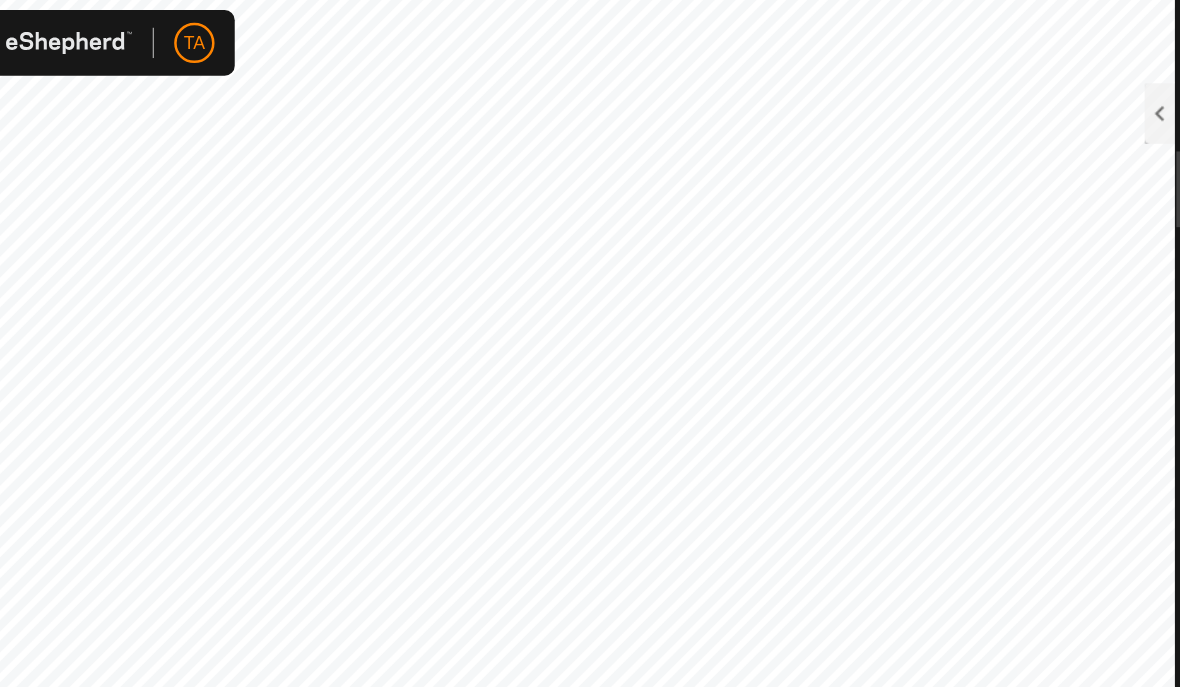 click 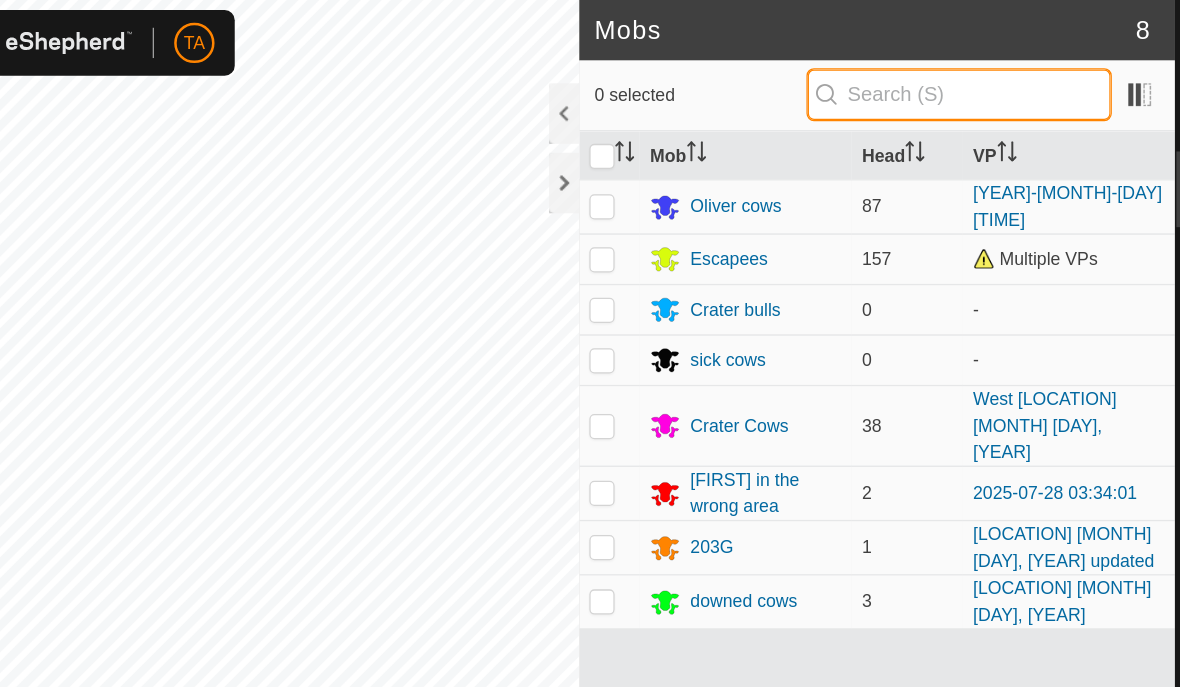 click at bounding box center [929, 75] 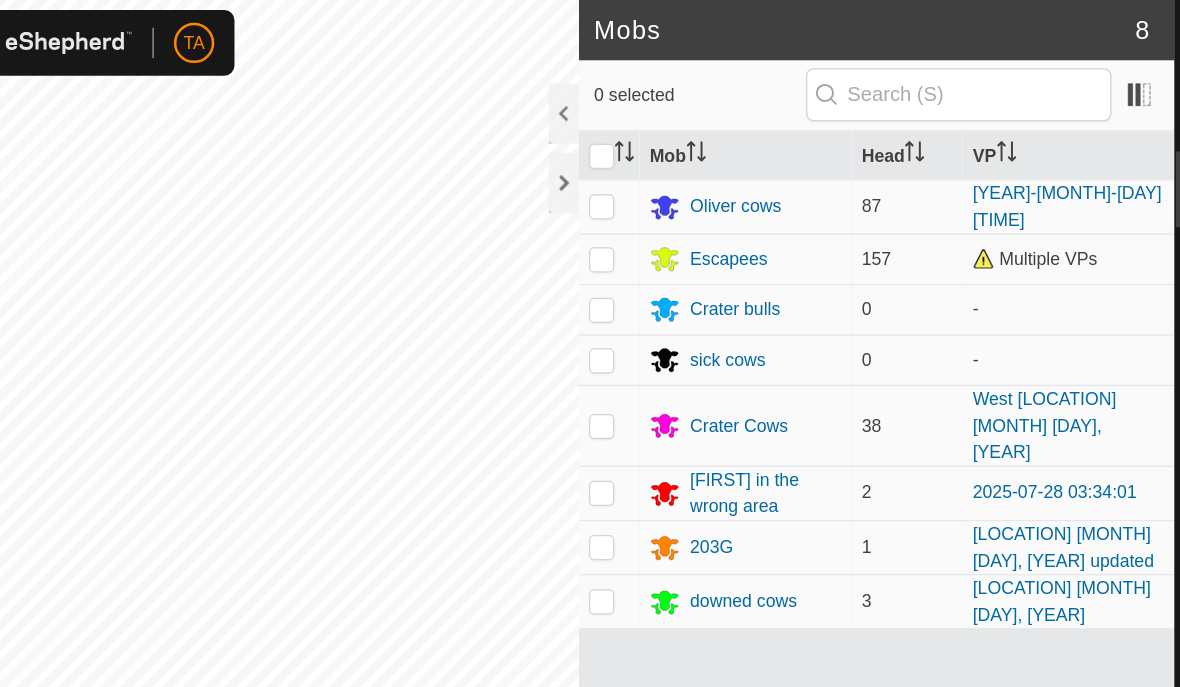 click on "Mobs" 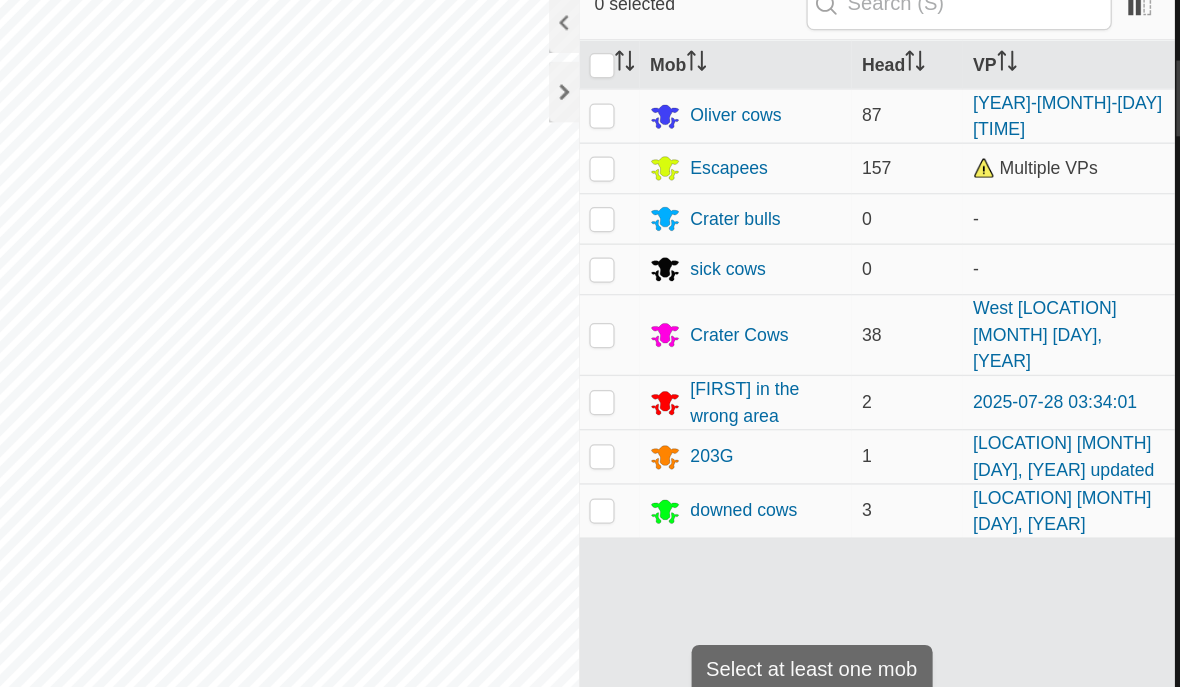 click 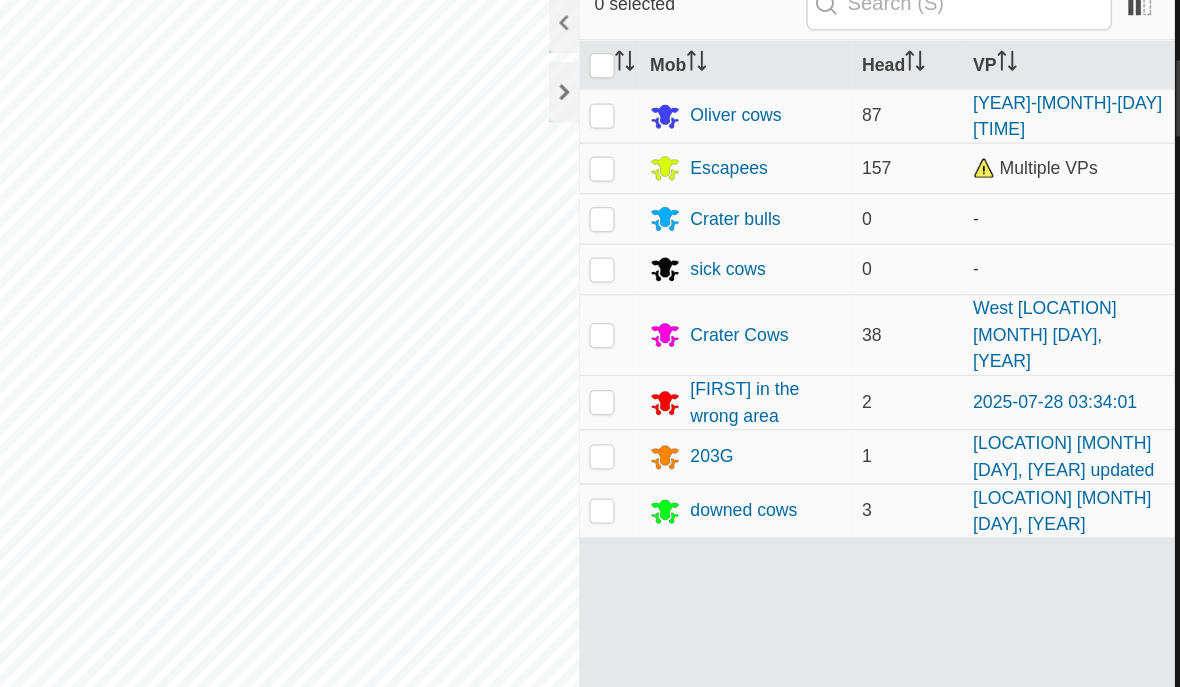 click on "Mob Head VP [LASTNAME] cows [NUMBER] [YEAR]-[MONTH]-[DAY] [TEXT] [NUMBER] Multiple VPs [LOCATION] bulls [NUMBER] - - sick cows [NUMBER] - [LOCATION] Cows [NUMBER] West [LOCATION] [MONTH] [DAY], [YEAR] [LASTNAME] in the wrong area [NUMBER] [NUMBER] [YEAR]-[MONTH]-[DAY] [NUMBER]G [NUMBER] [LOCATION] [MONTH] [DAY], [YEAR] updated downed cows [NUMBER] [LOCATION] [MONTH] [DAY], [YEAR]" at bounding box center (864, 365) 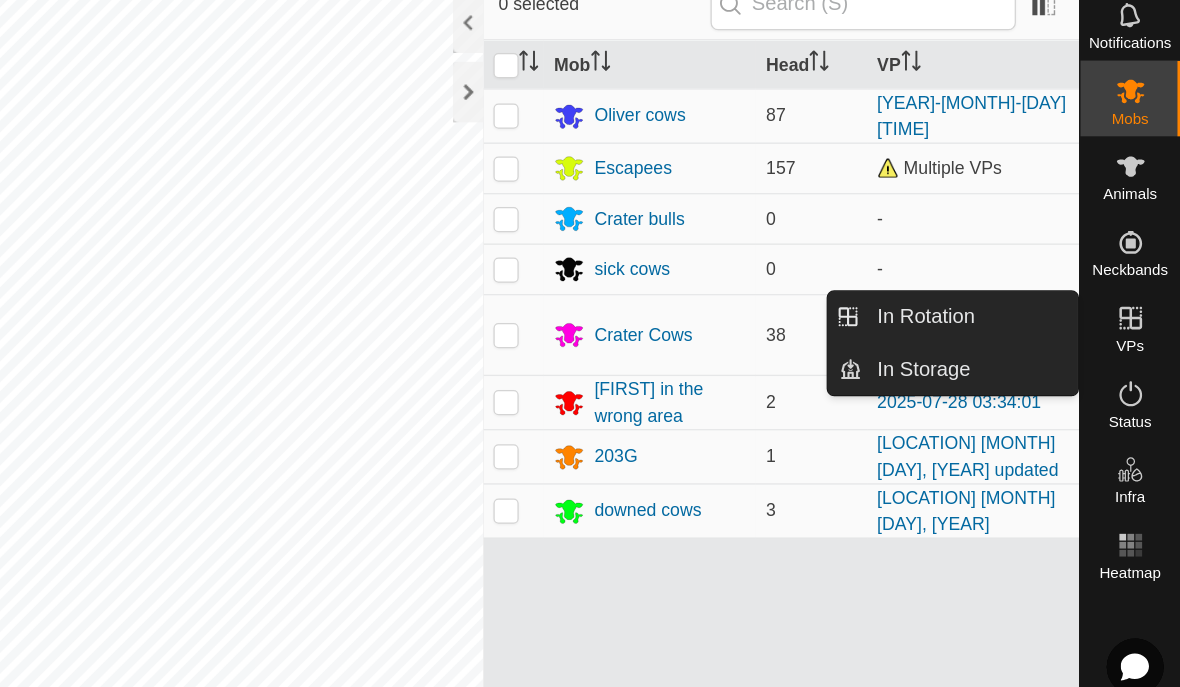 click on "In Rotation" at bounding box center [1013, 323] 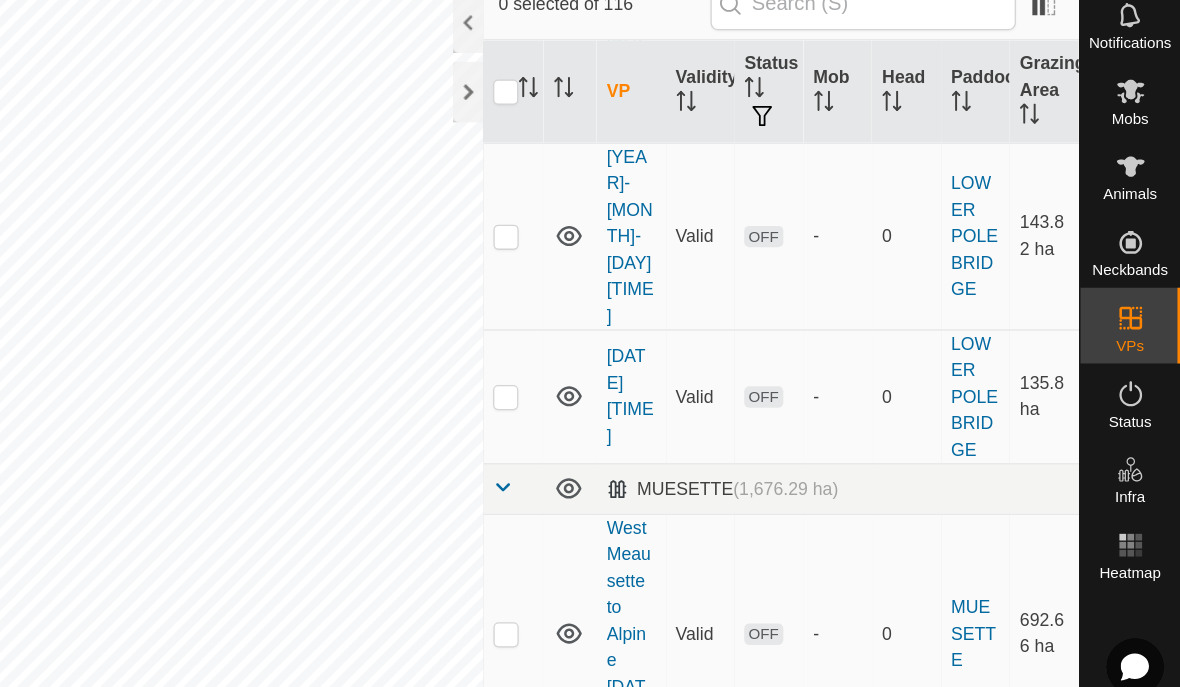 scroll, scrollTop: 11364, scrollLeft: 0, axis: vertical 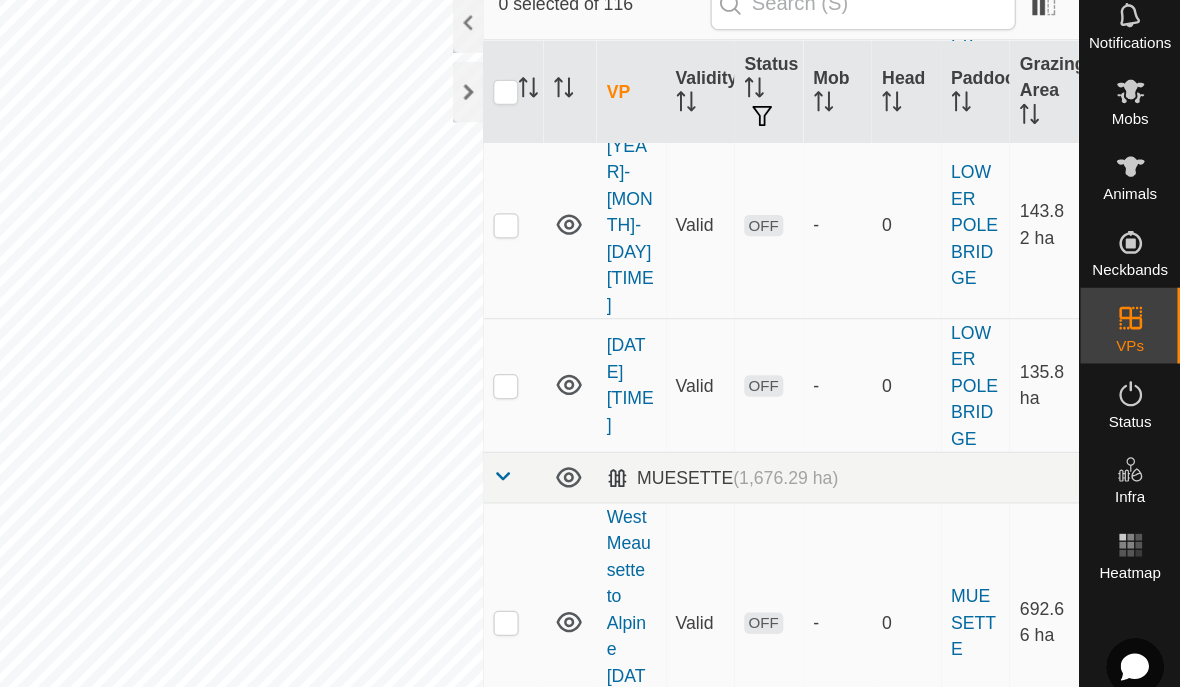click at bounding box center [652, 5250] 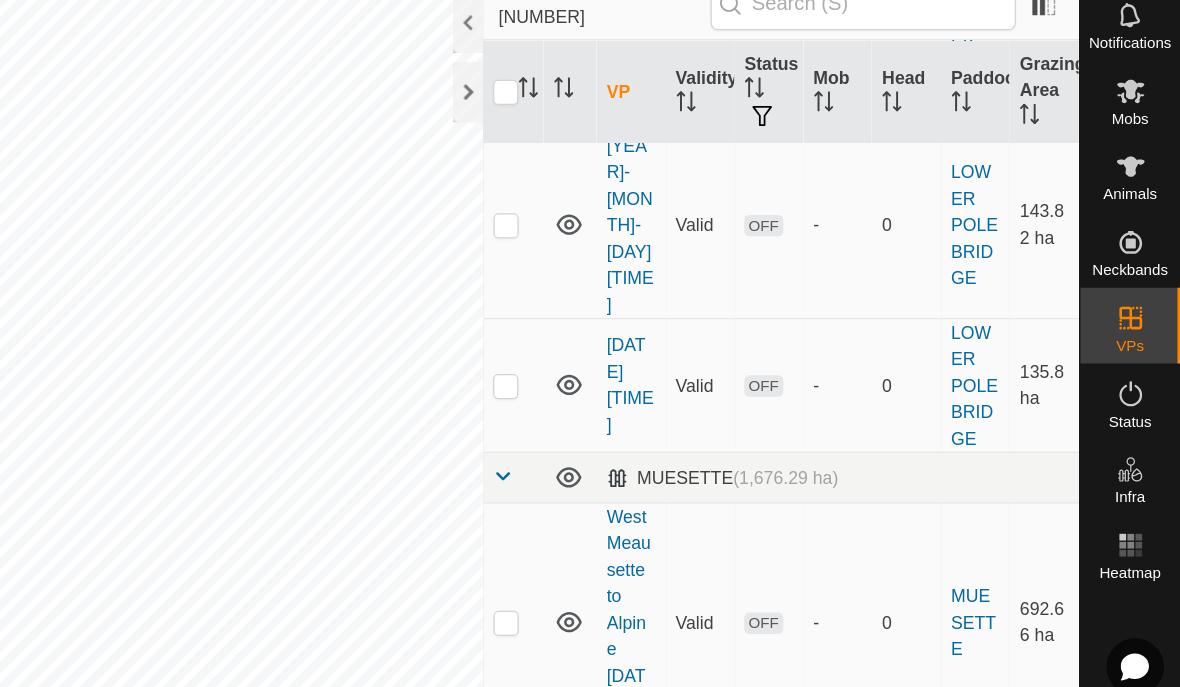 click at bounding box center [646, 5250] 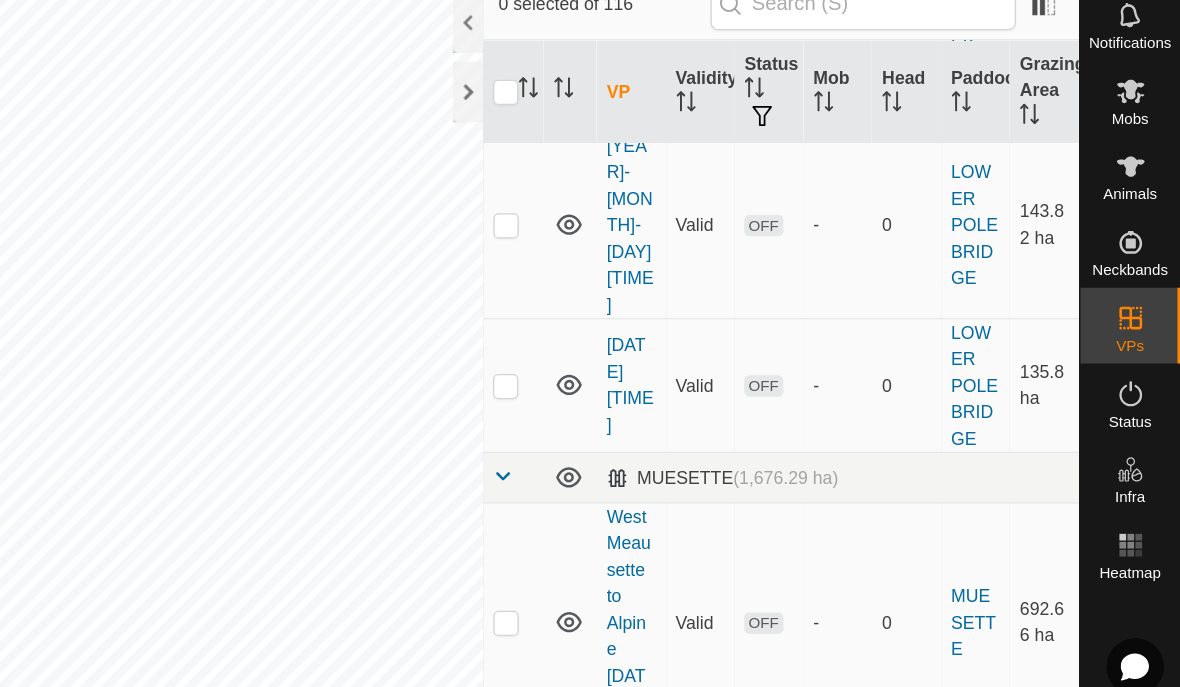 click at bounding box center [646, 5461] 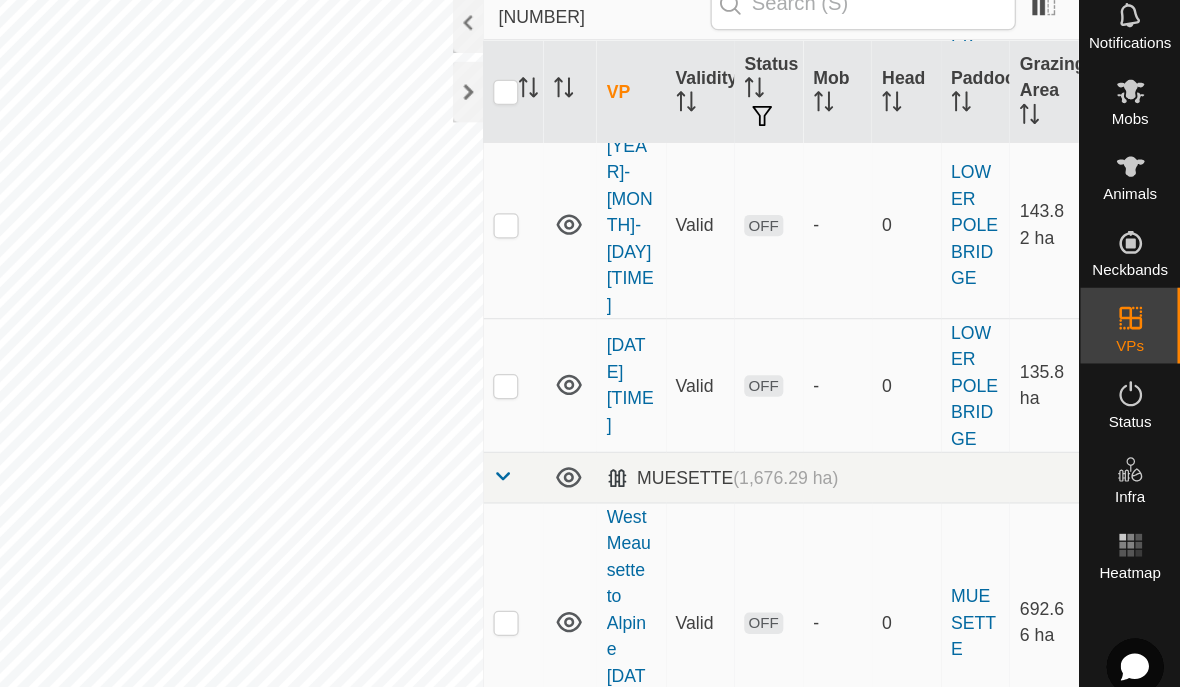 click at bounding box center (652, 5461) 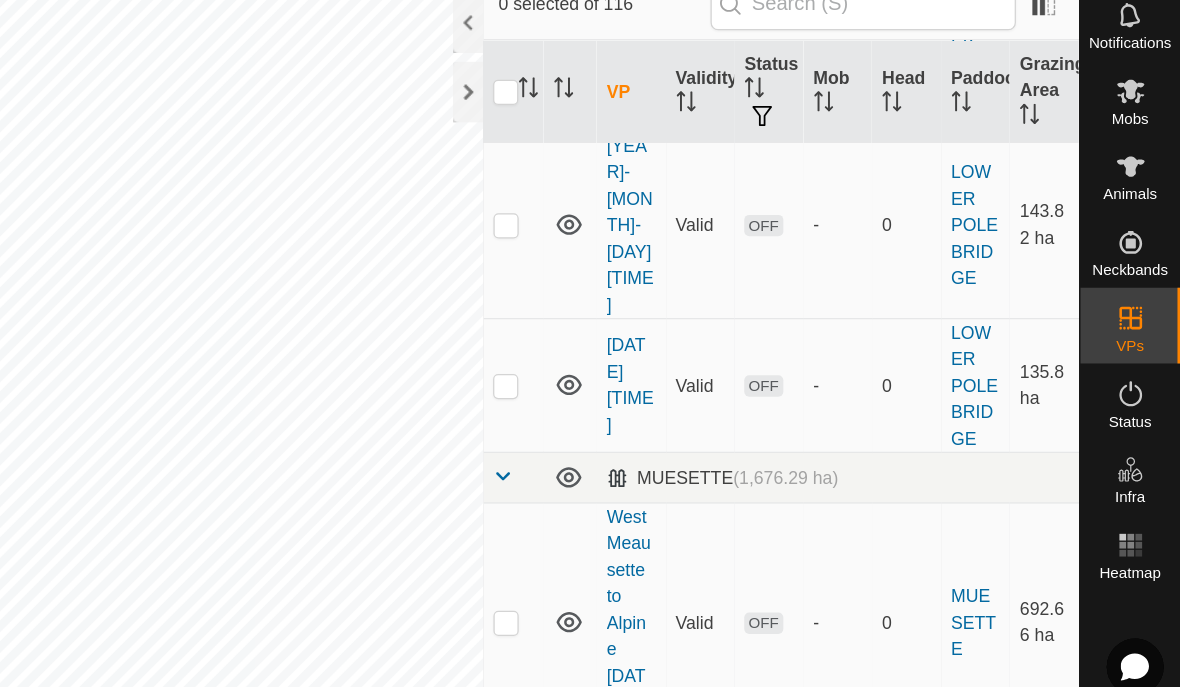 click at bounding box center (652, 5461) 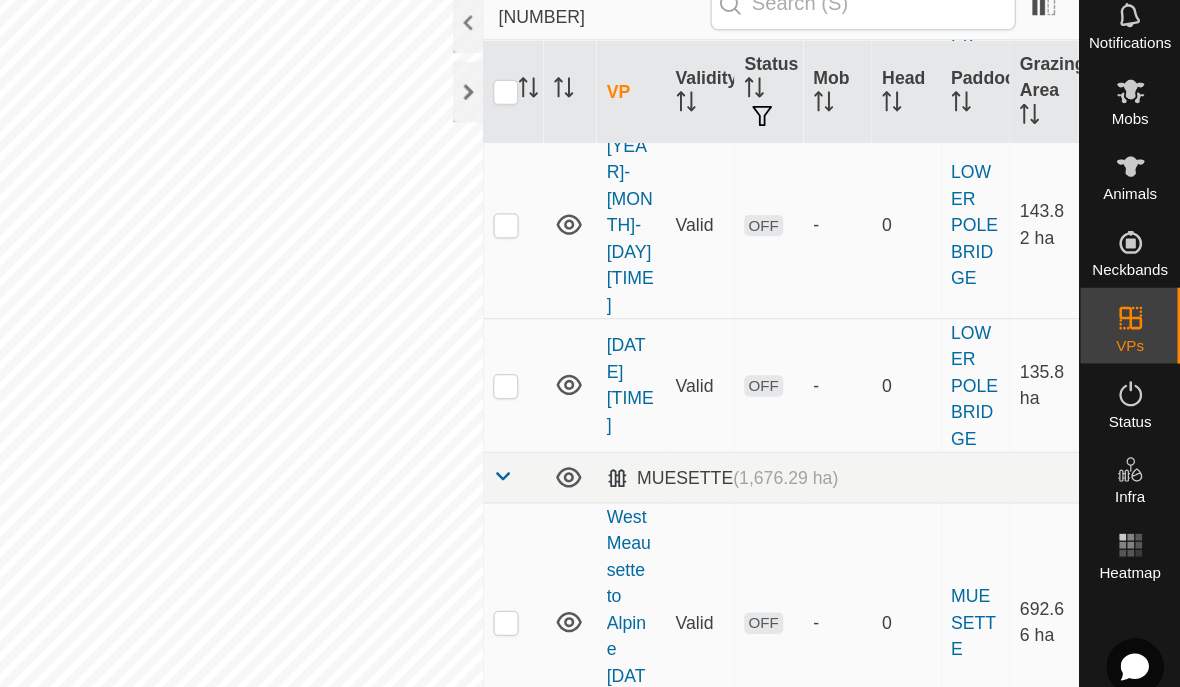 click at bounding box center (652, 5461) 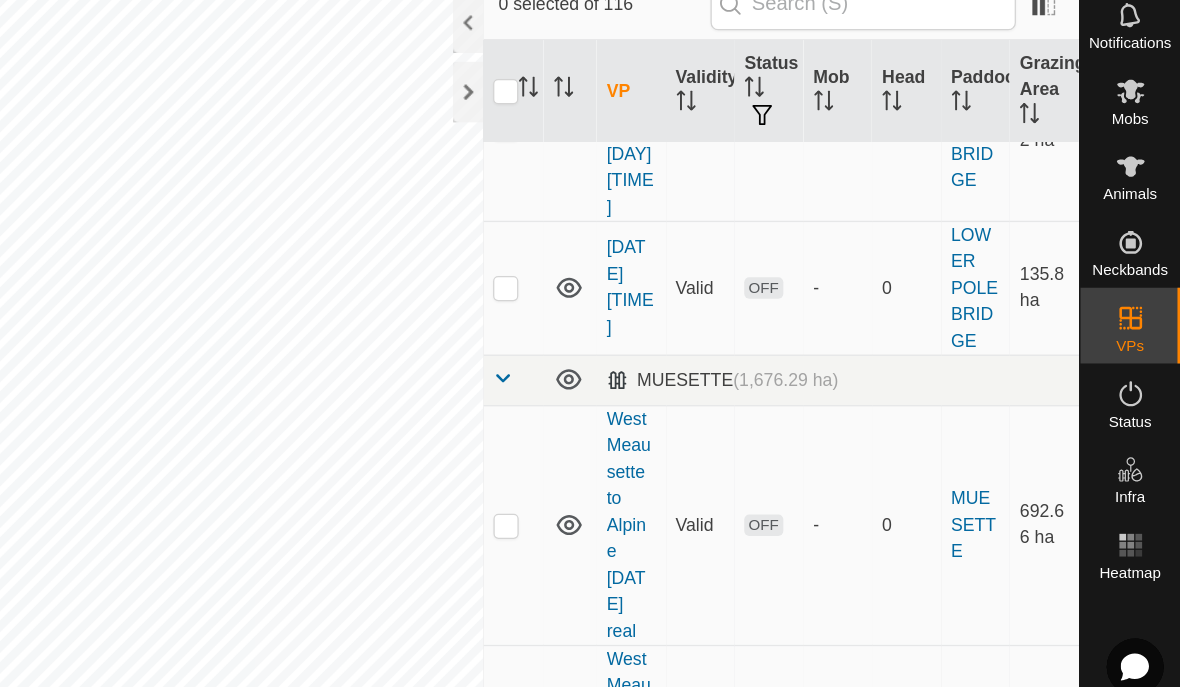 scroll, scrollTop: 11437, scrollLeft: 0, axis: vertical 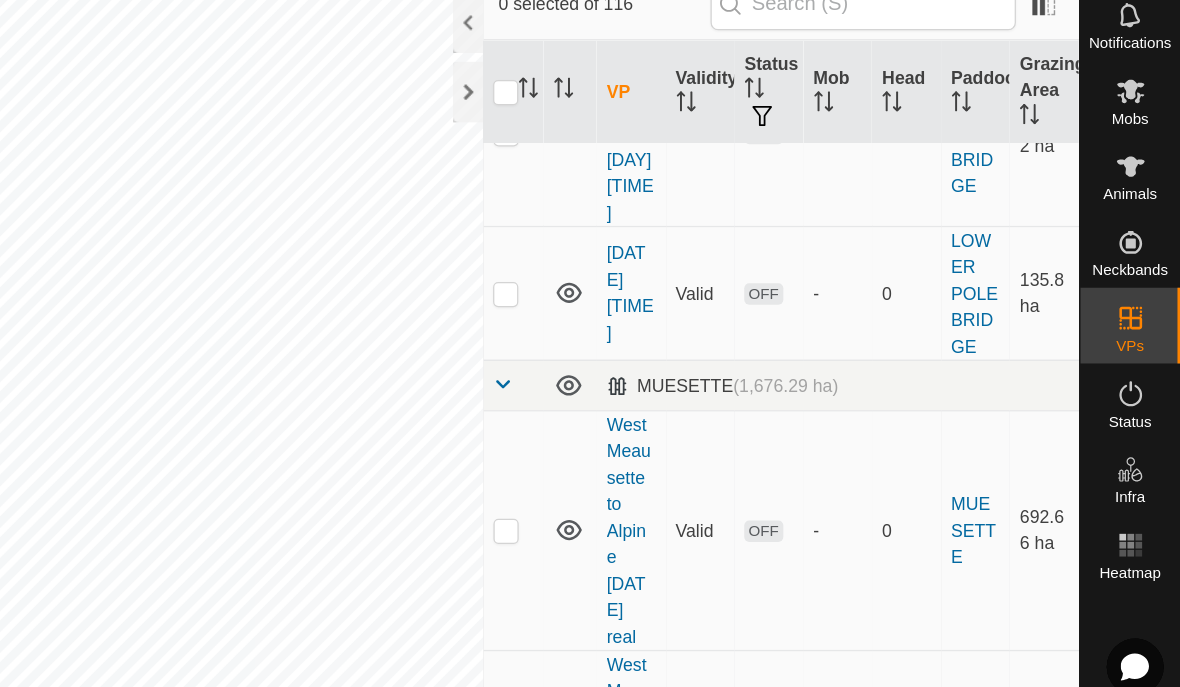 click at bounding box center [646, 5388] 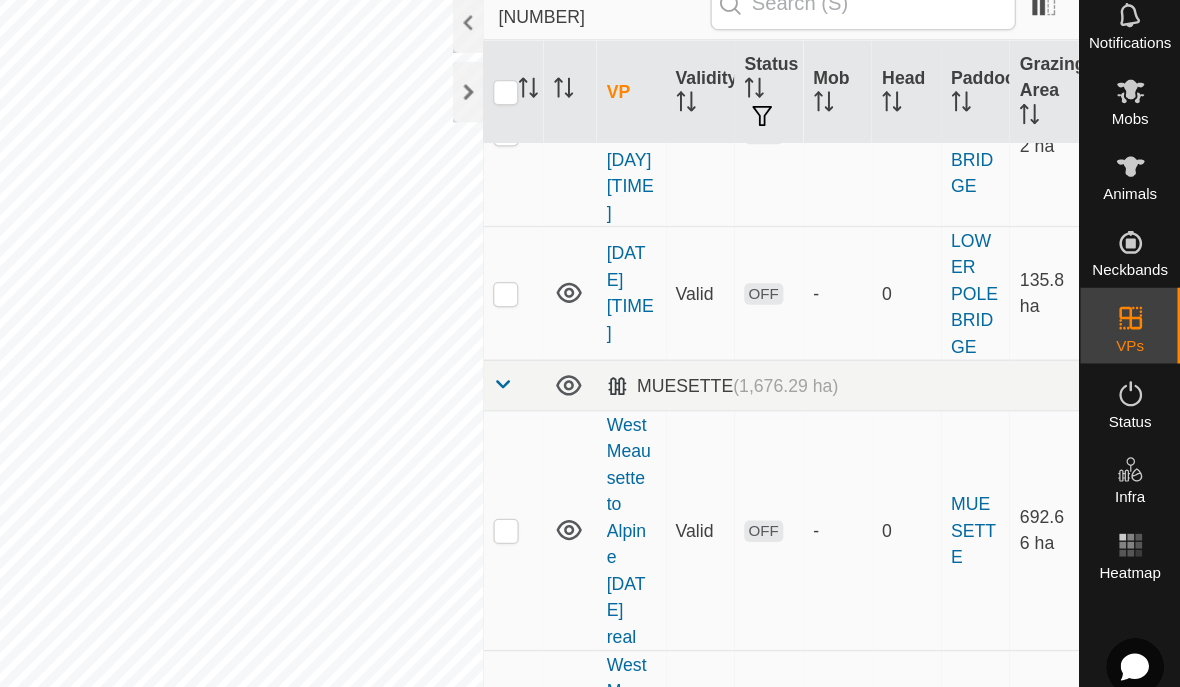 click 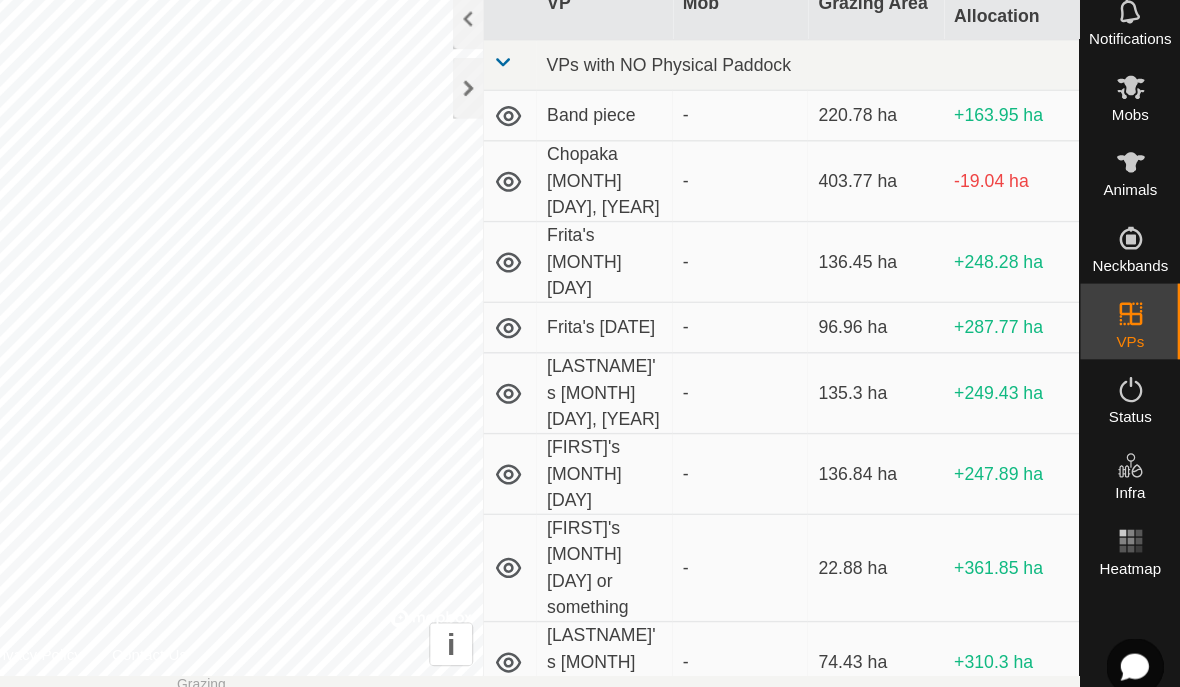 click on "Cancel" 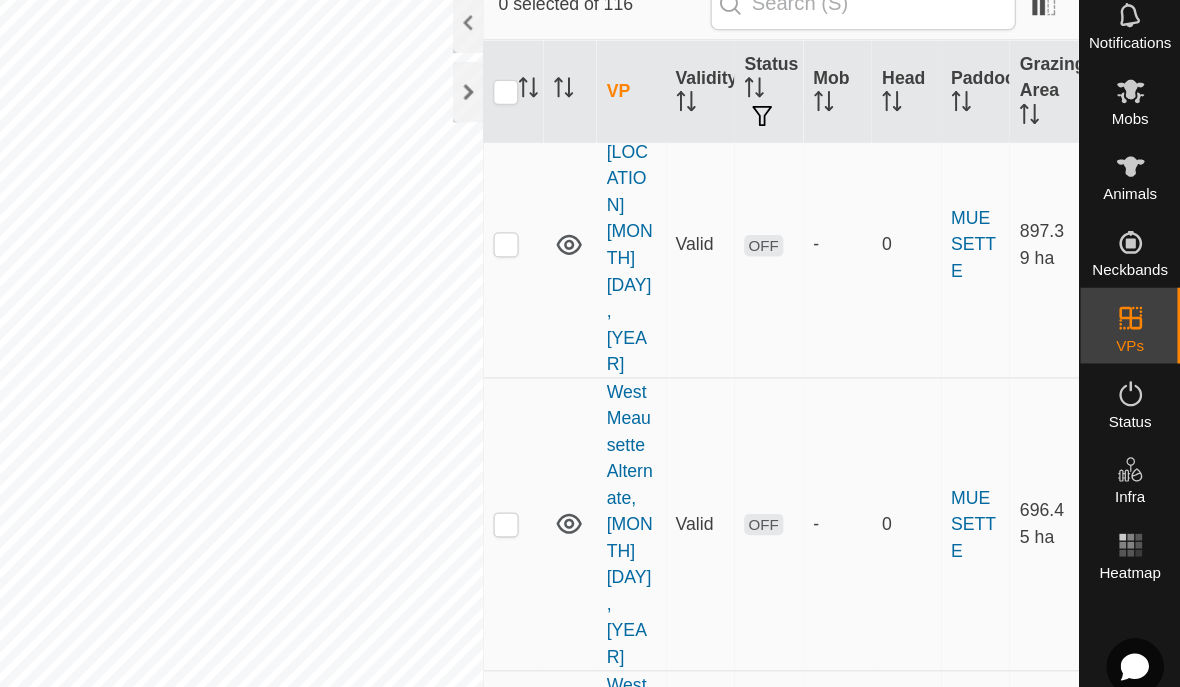 scroll, scrollTop: 12535, scrollLeft: 0, axis: vertical 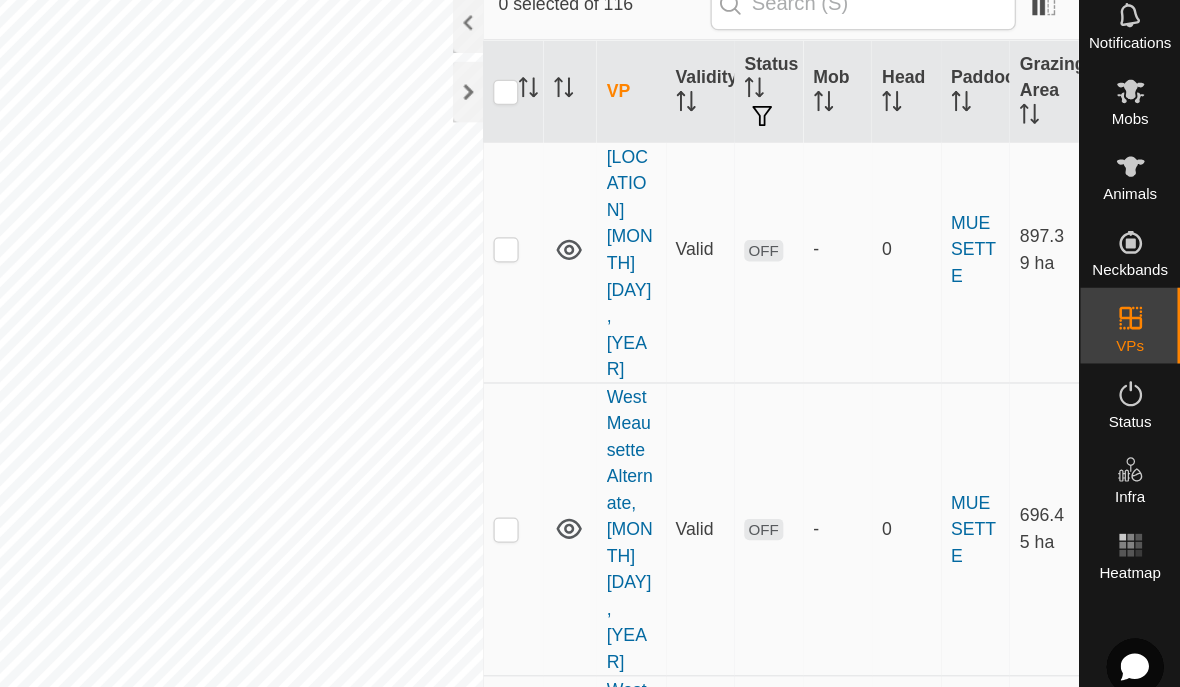 click at bounding box center [652, 5715] 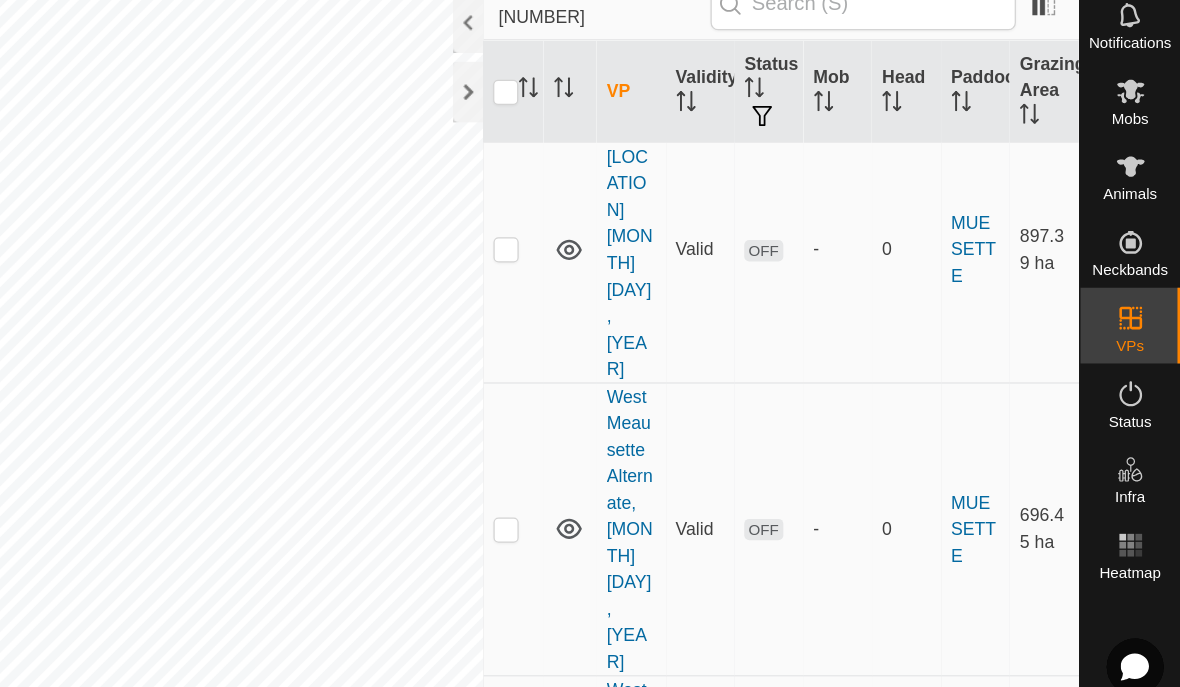 click 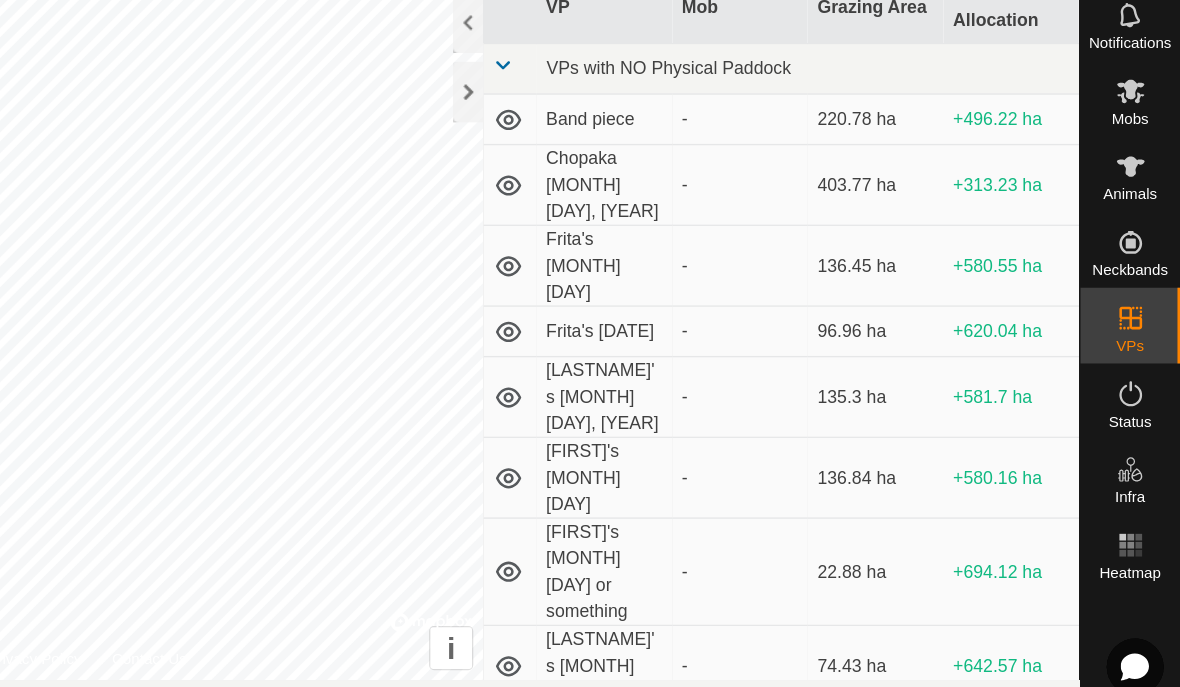 click 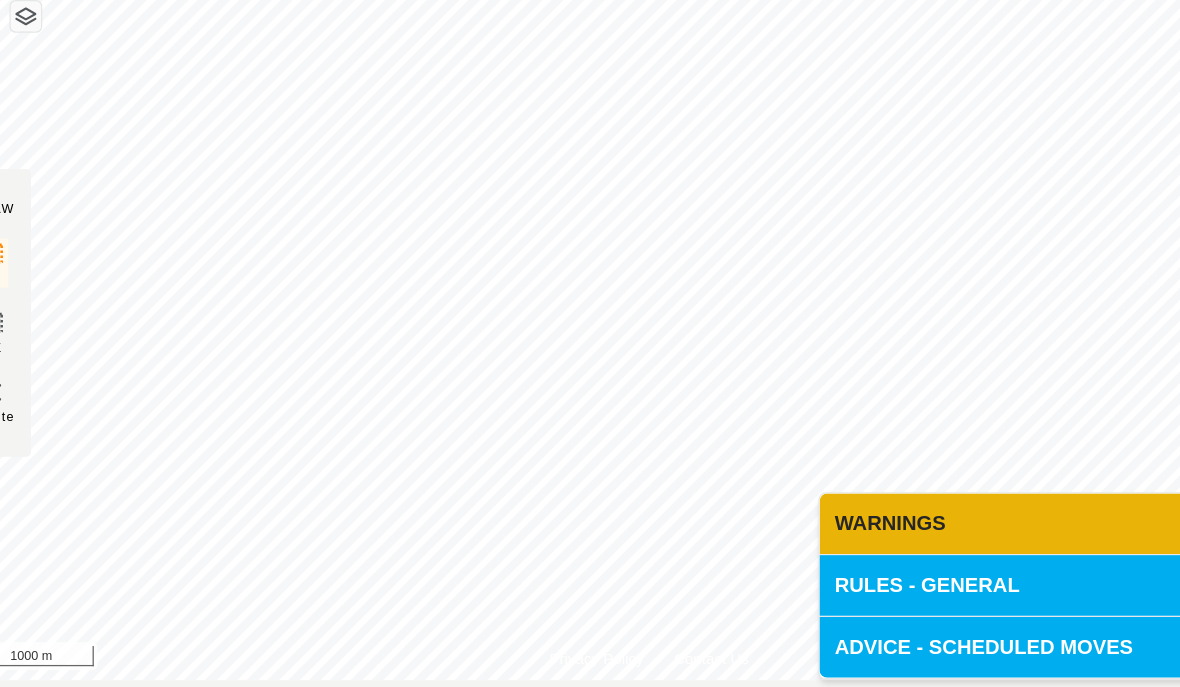 scroll, scrollTop: 0, scrollLeft: 0, axis: both 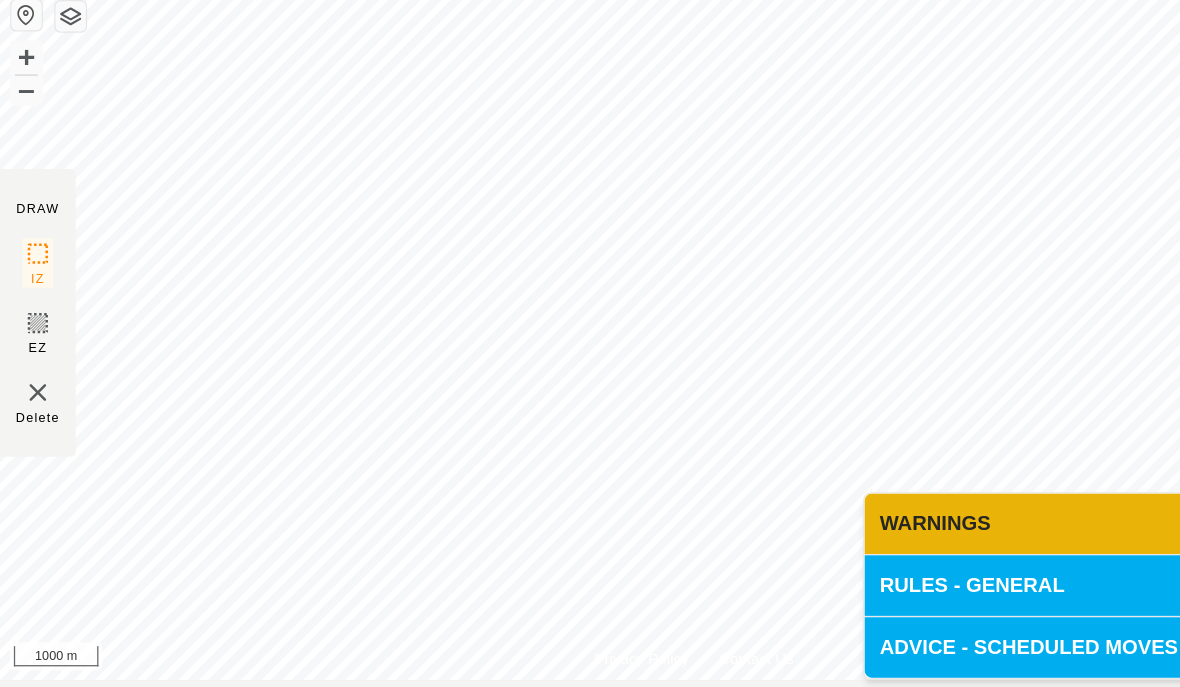 click on "ADVICE - SCHEDULED MOVES" at bounding box center [884, 585] 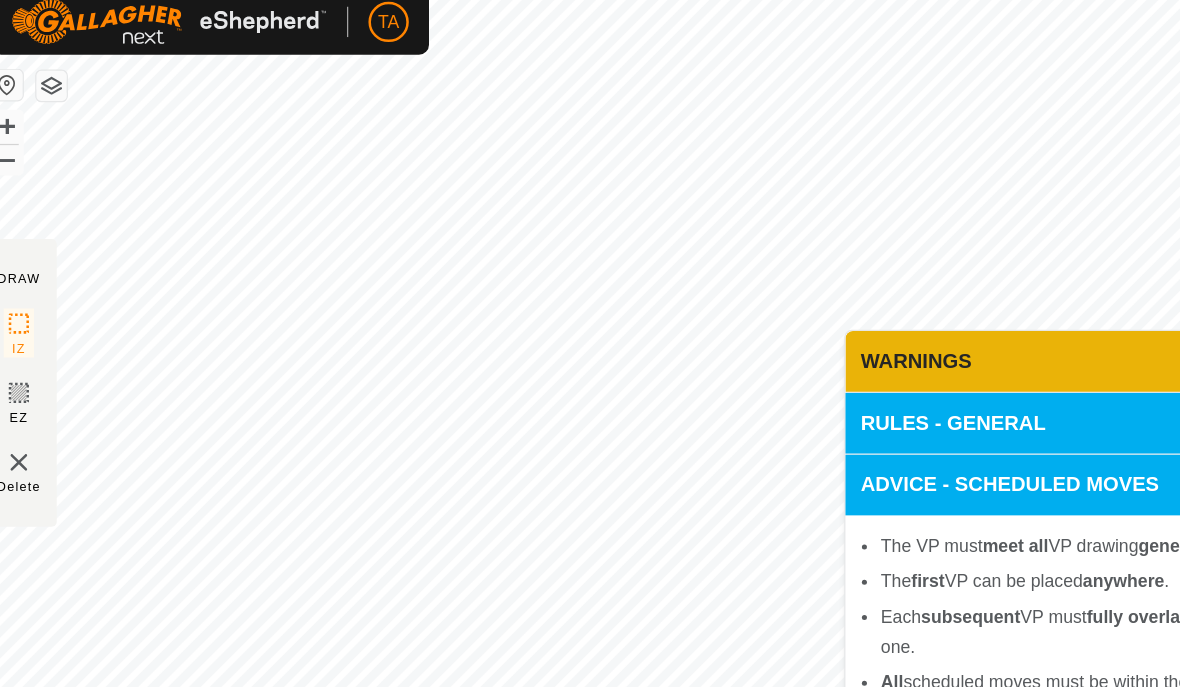 scroll, scrollTop: 0, scrollLeft: 0, axis: both 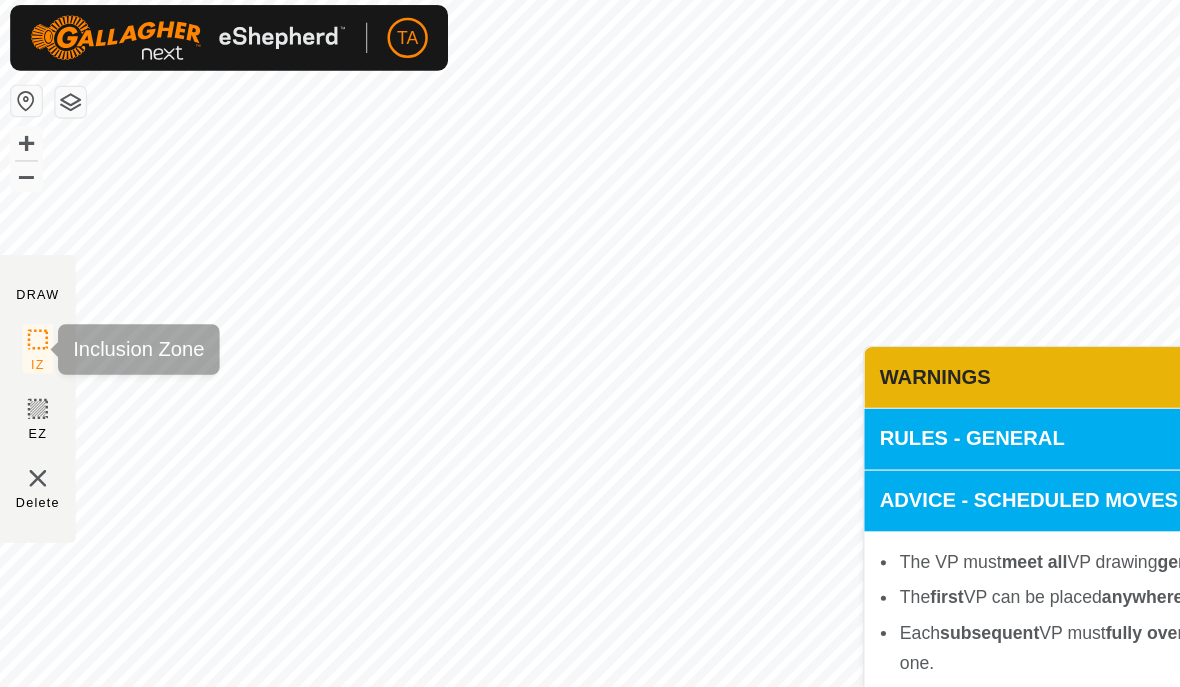 click 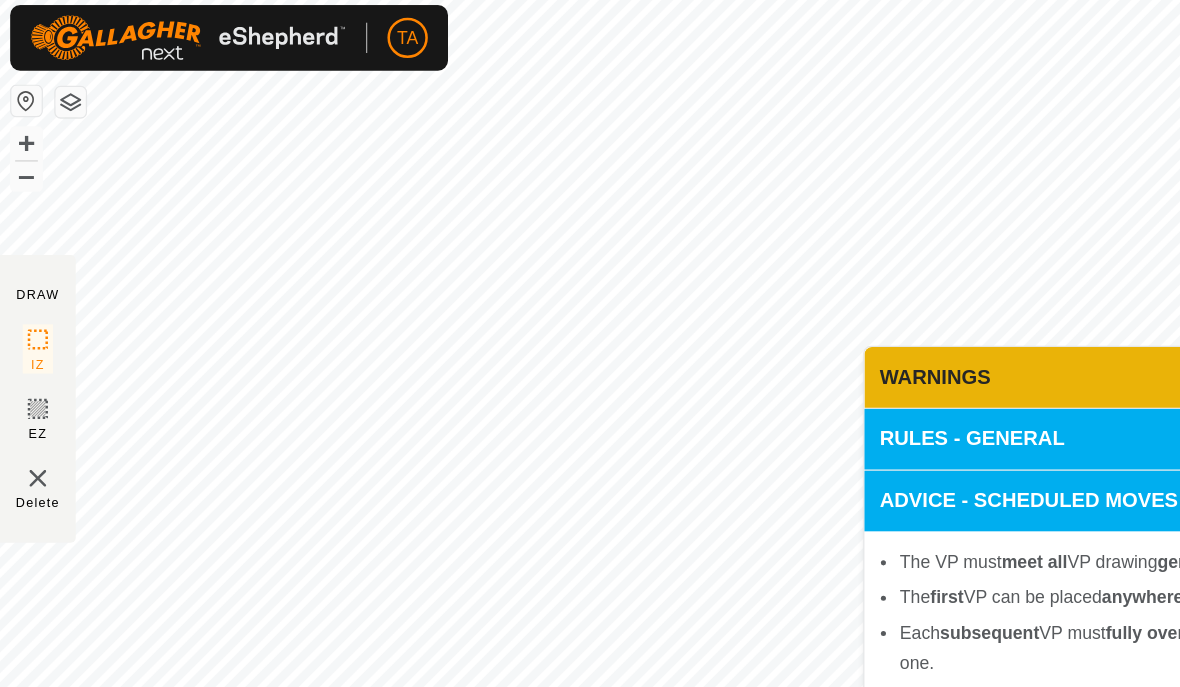 click on "DRAW IZ EZ Delete" 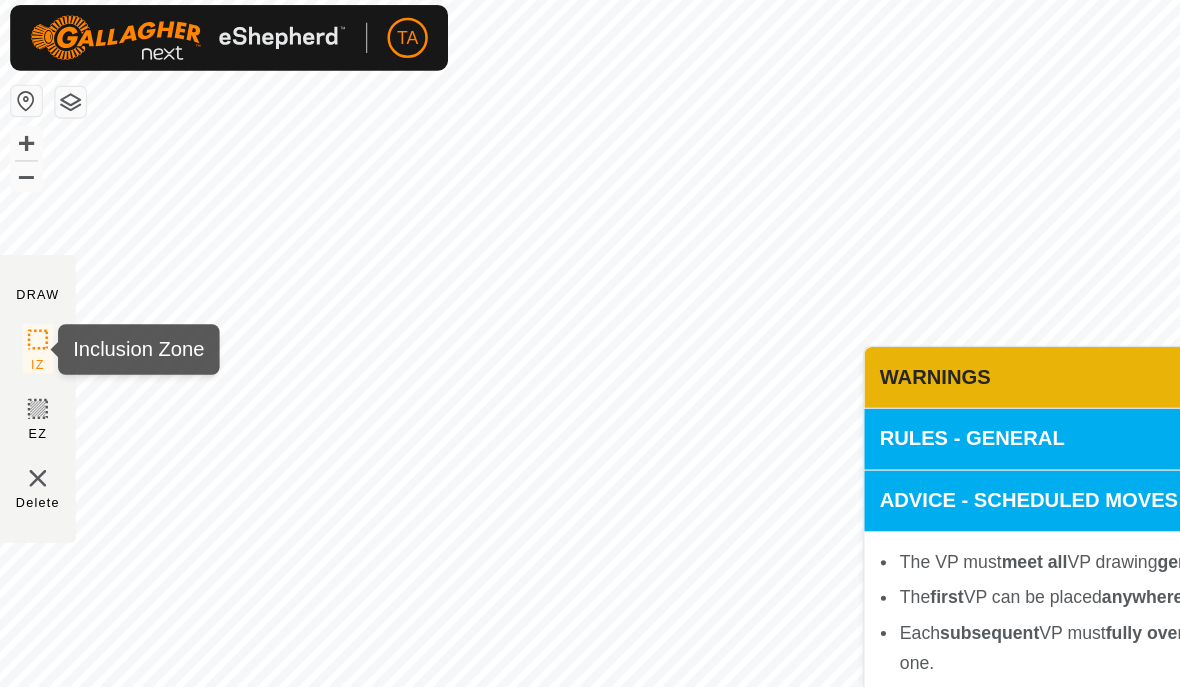 click 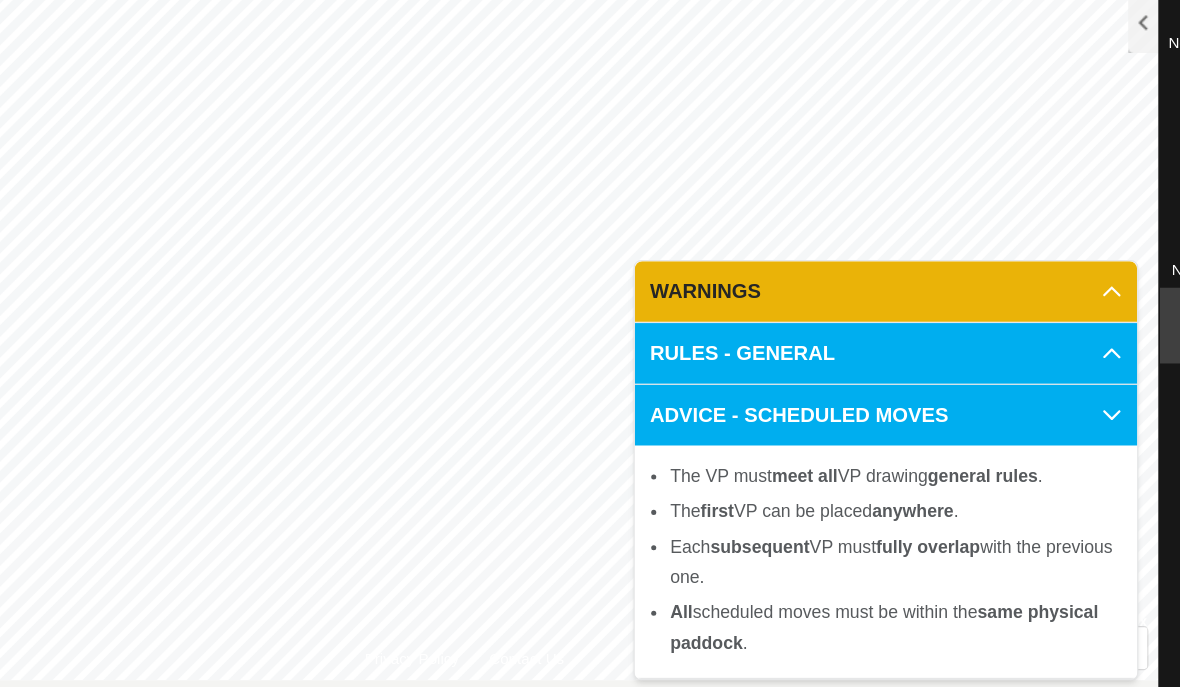 click on "Save" 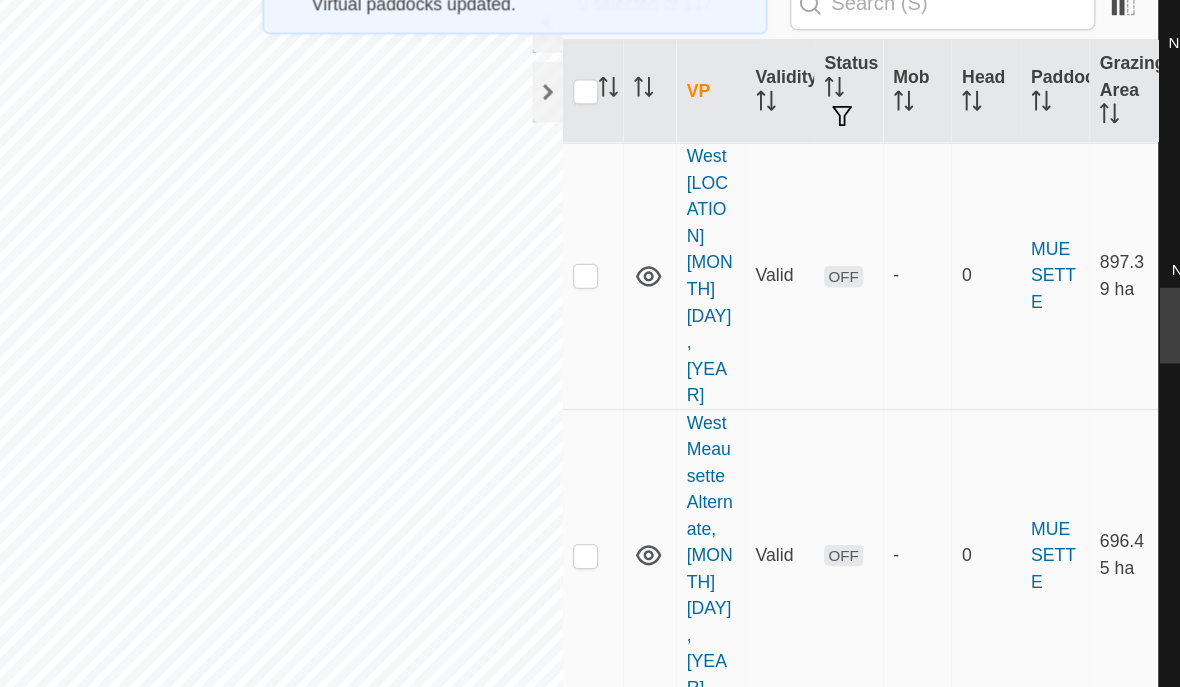 scroll, scrollTop: 12515, scrollLeft: 0, axis: vertical 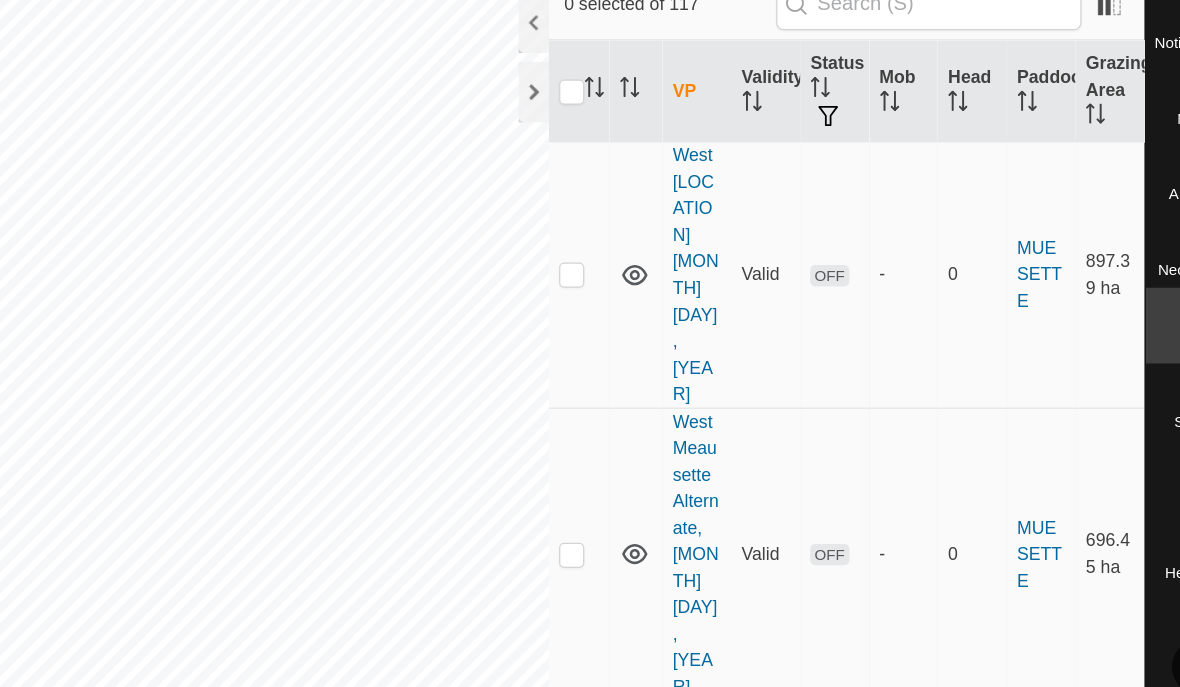 click at bounding box center (646, 5587) 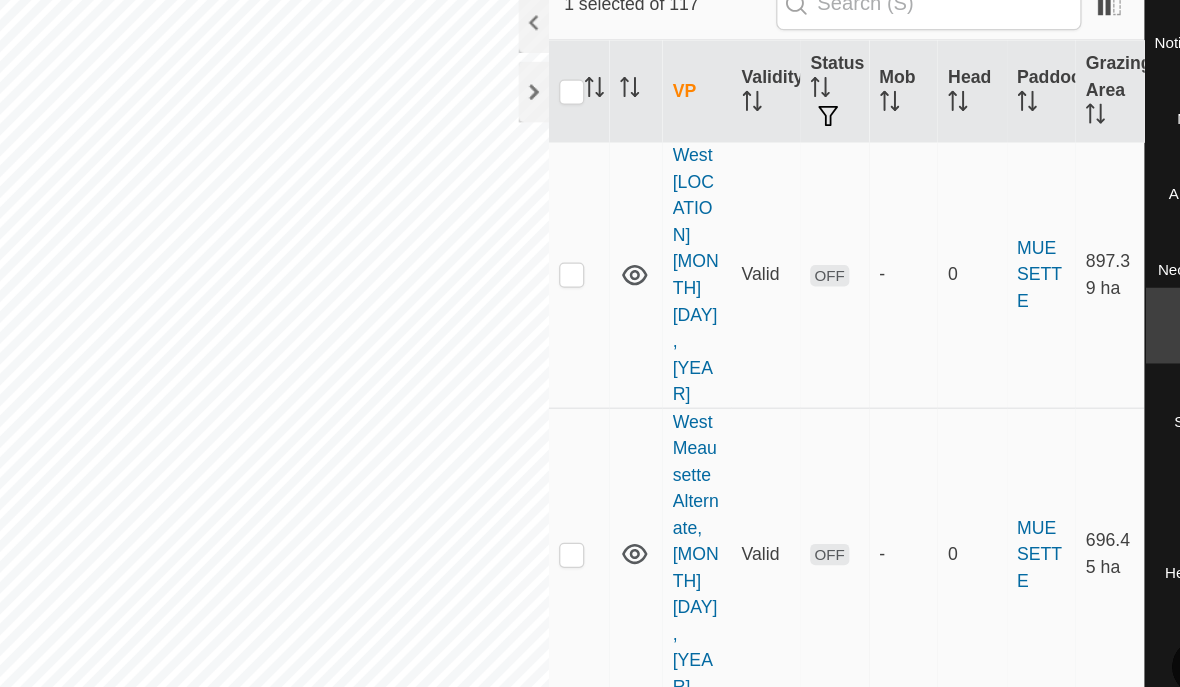 click at bounding box center (646, 5587) 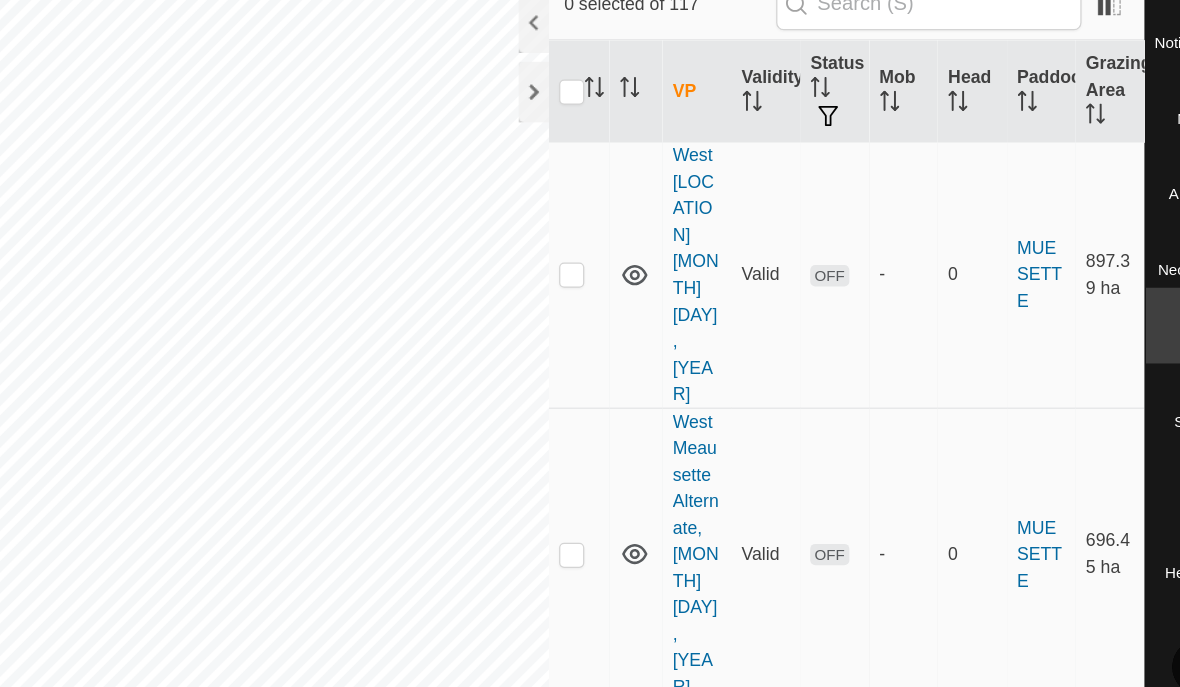 click at bounding box center (646, 5587) 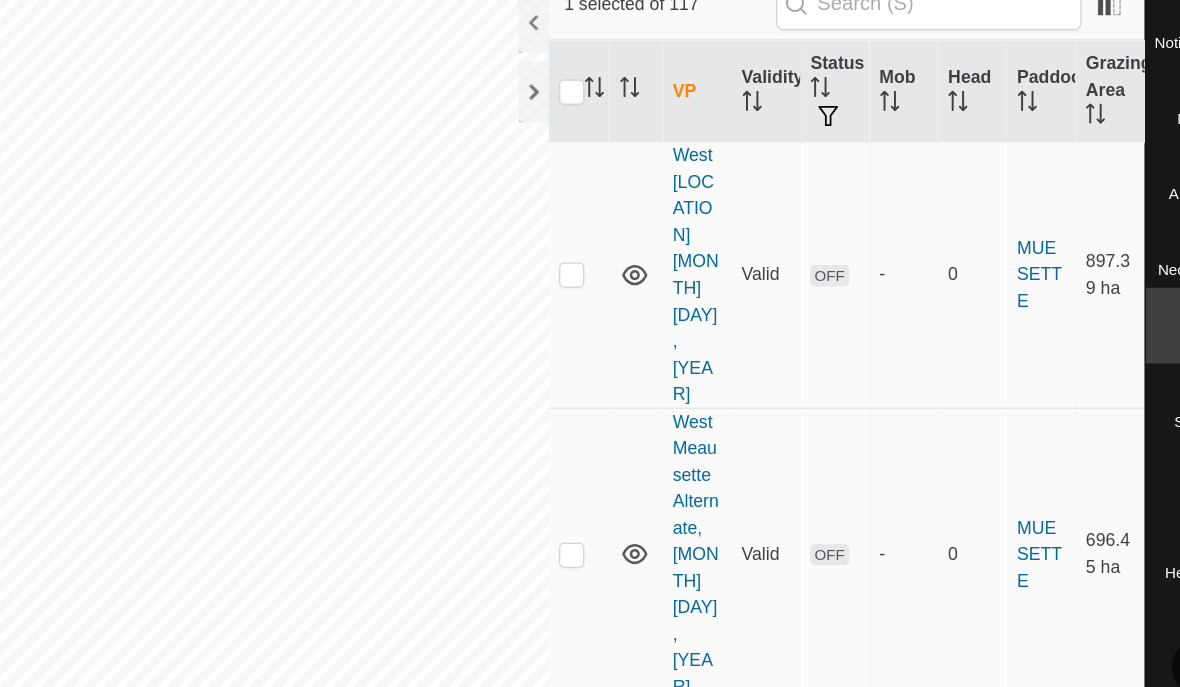 click at bounding box center [646, 5587] 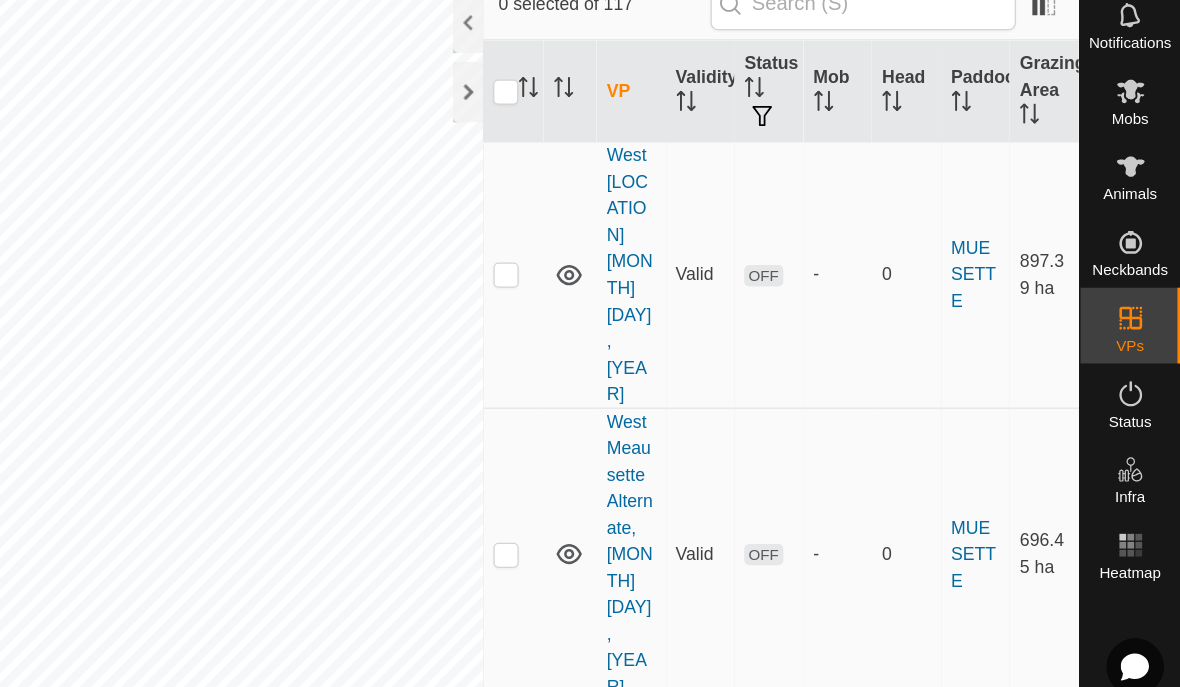 click on "OFF" at bounding box center (850, 5588) 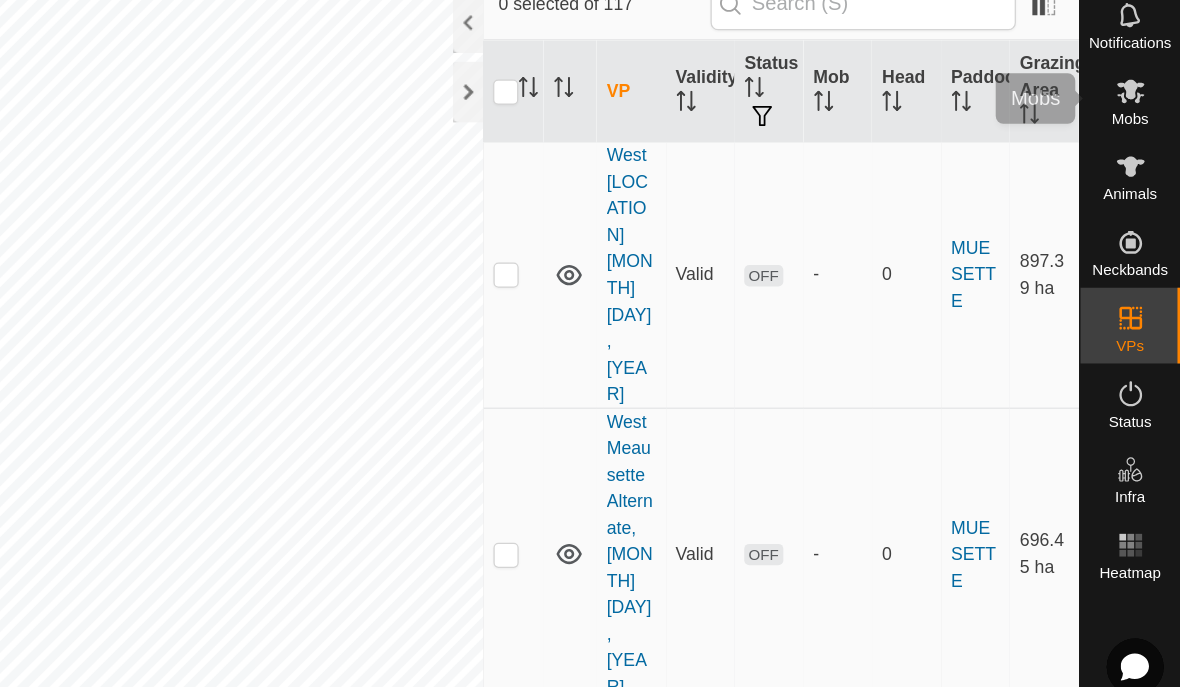 click 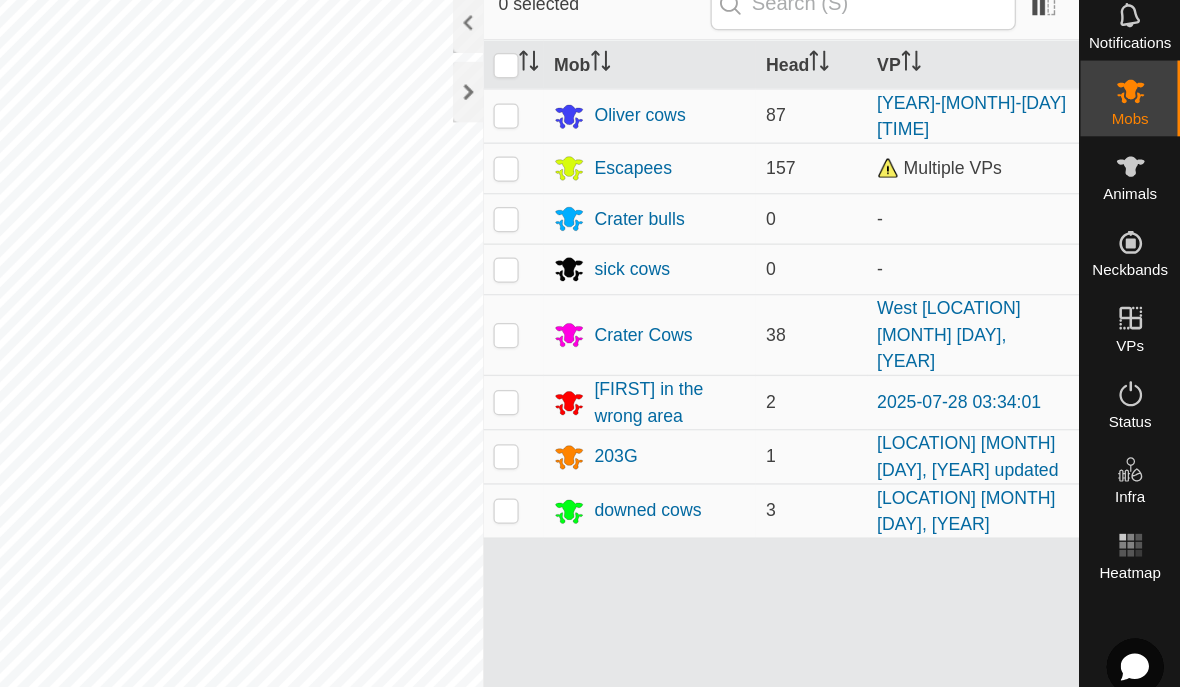 click at bounding box center [652, 163] 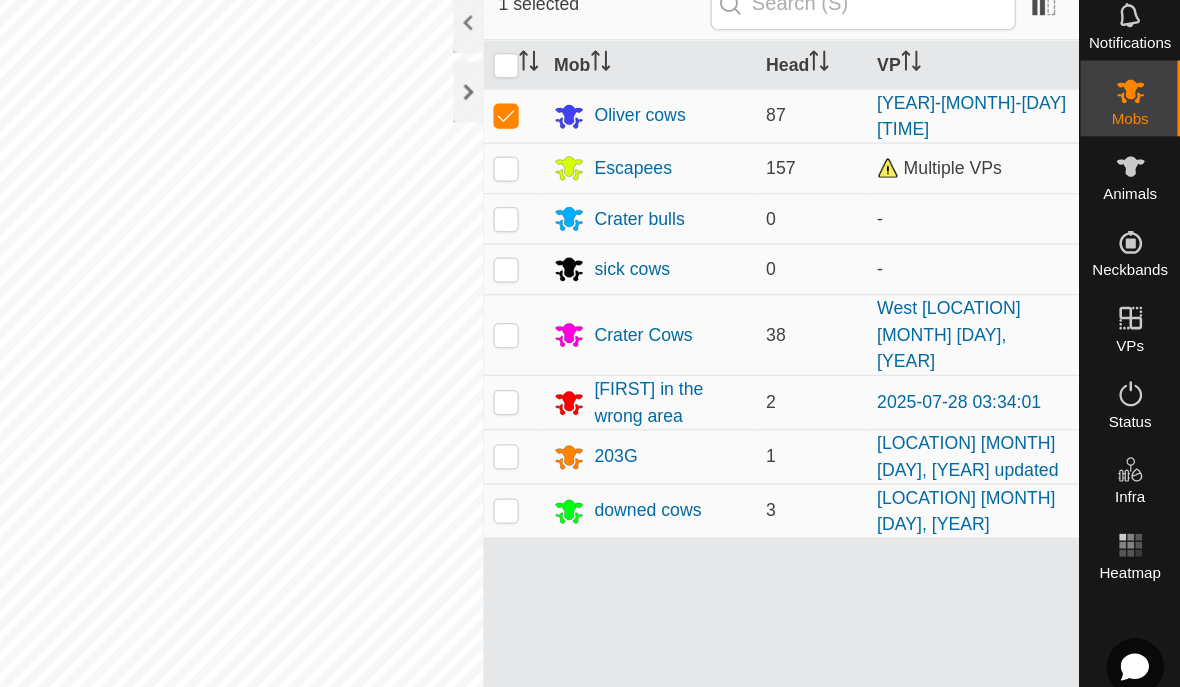 click 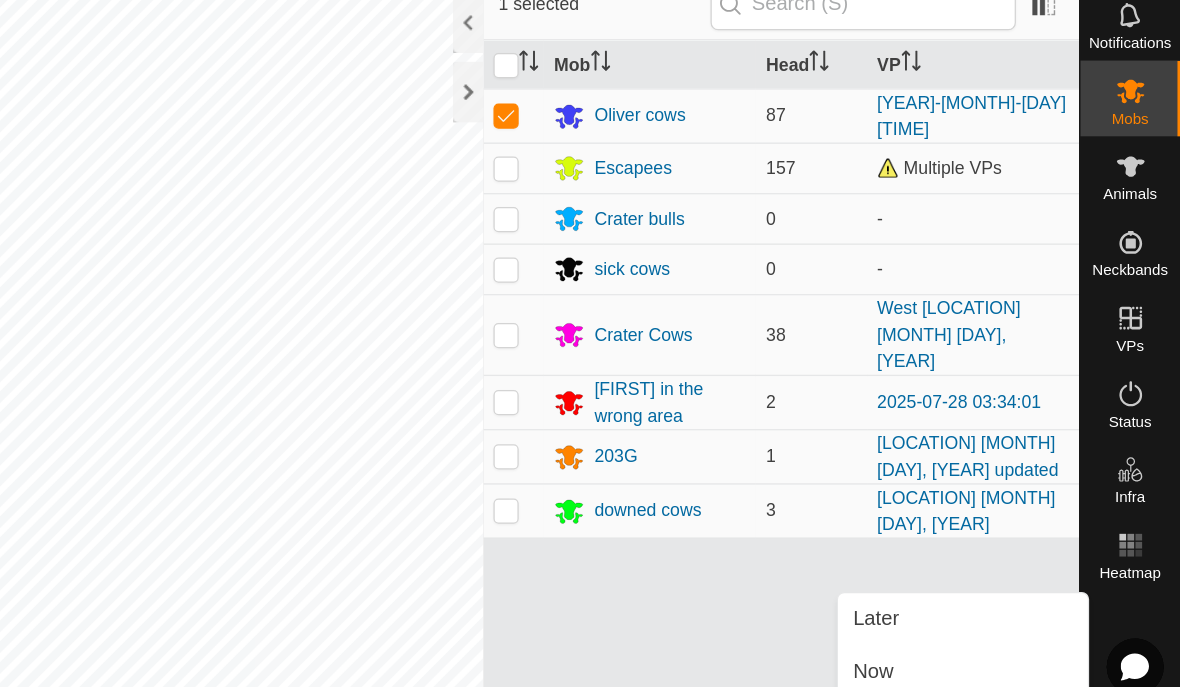 click on "Mob Head VP [LASTNAME] cows [NUMBER] [YEAR]-[MONTH]-[DAY] [TEXT] [NUMBER] Multiple VPs [LOCATION] bulls [NUMBER] - - sick cows [NUMBER] - [LOCATION] Cows [NUMBER] West [LOCATION] [MONTH] [DAY], [YEAR] [LASTNAME] in the wrong area [NUMBER] [NUMBER] [YEAR]-[MONTH]-[DAY] [NUMBER]G [NUMBER] [LOCATION] [MONTH] [DAY], [YEAR] updated downed cows [NUMBER] [LOCATION] [MONTH] [DAY], [YEAR]" at bounding box center (864, 365) 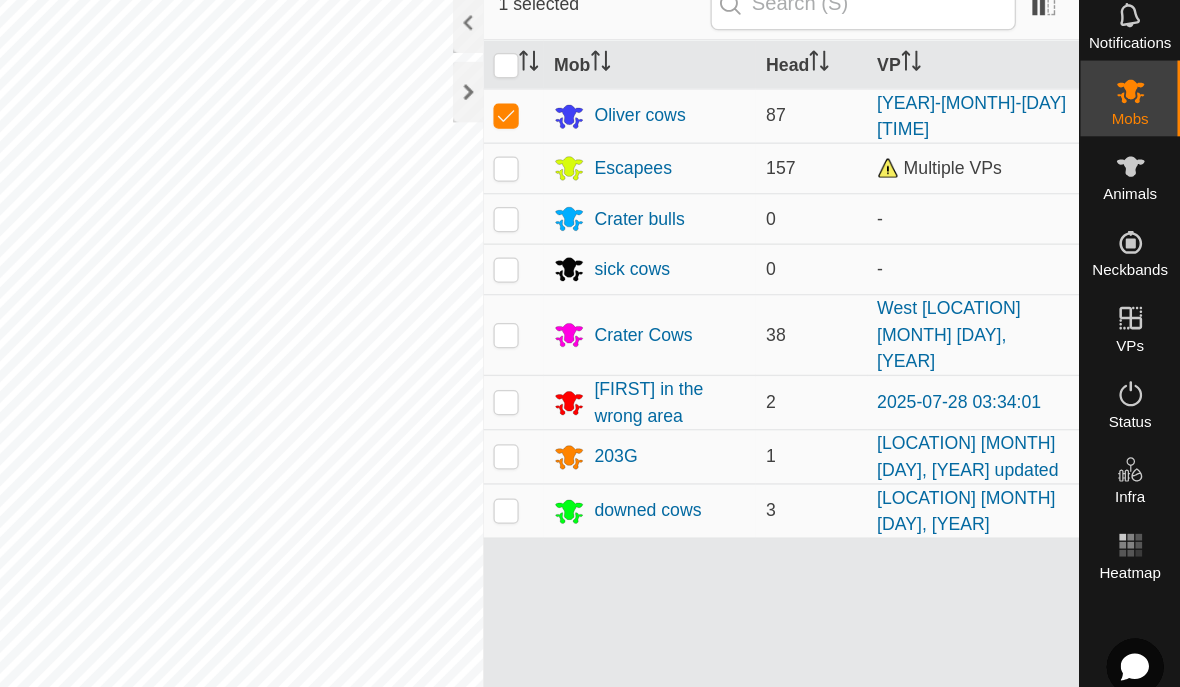 click at bounding box center (646, 163) 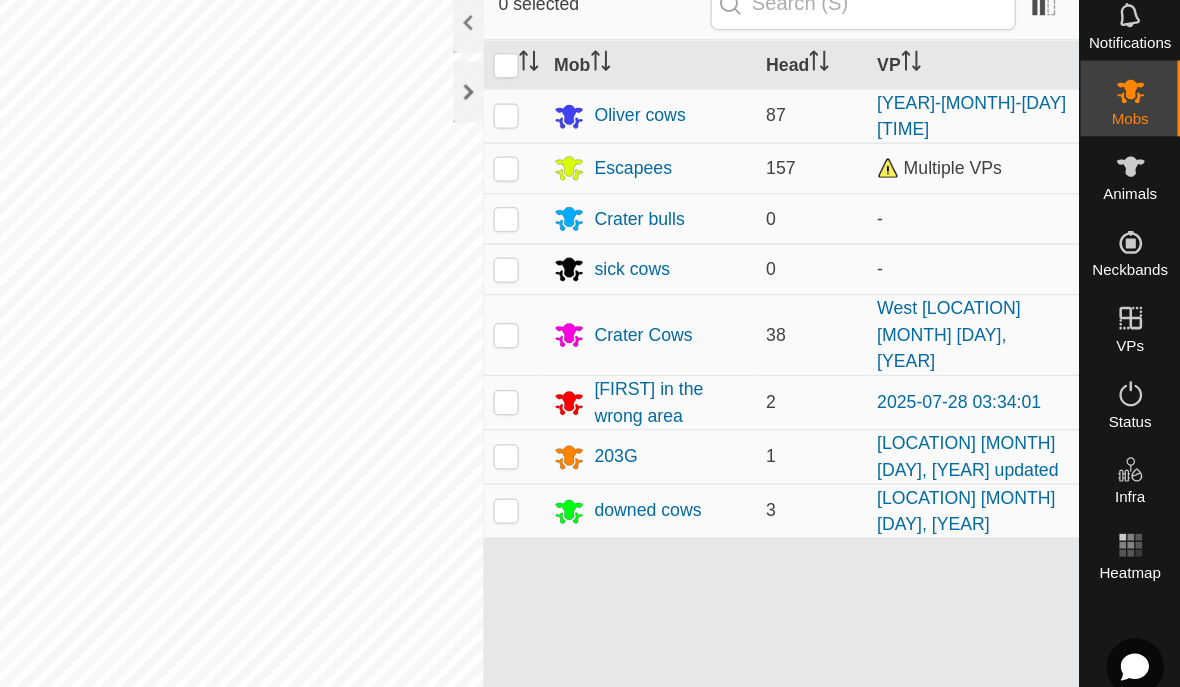 click at bounding box center [646, 163] 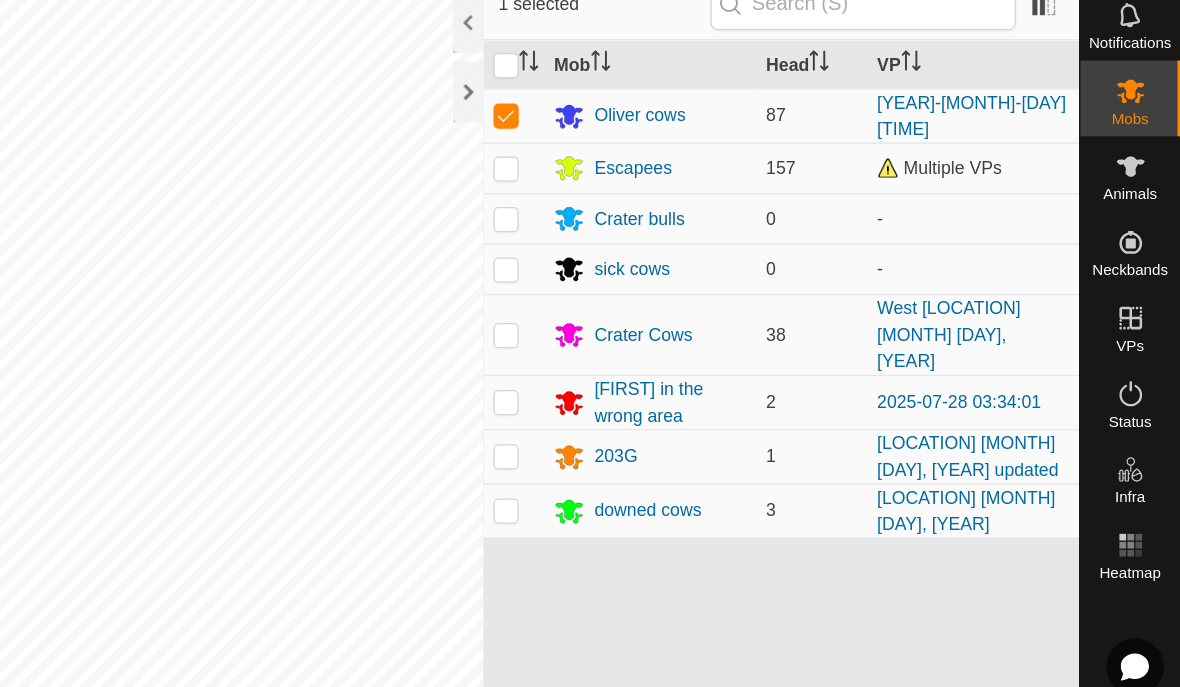 checkbox on "true" 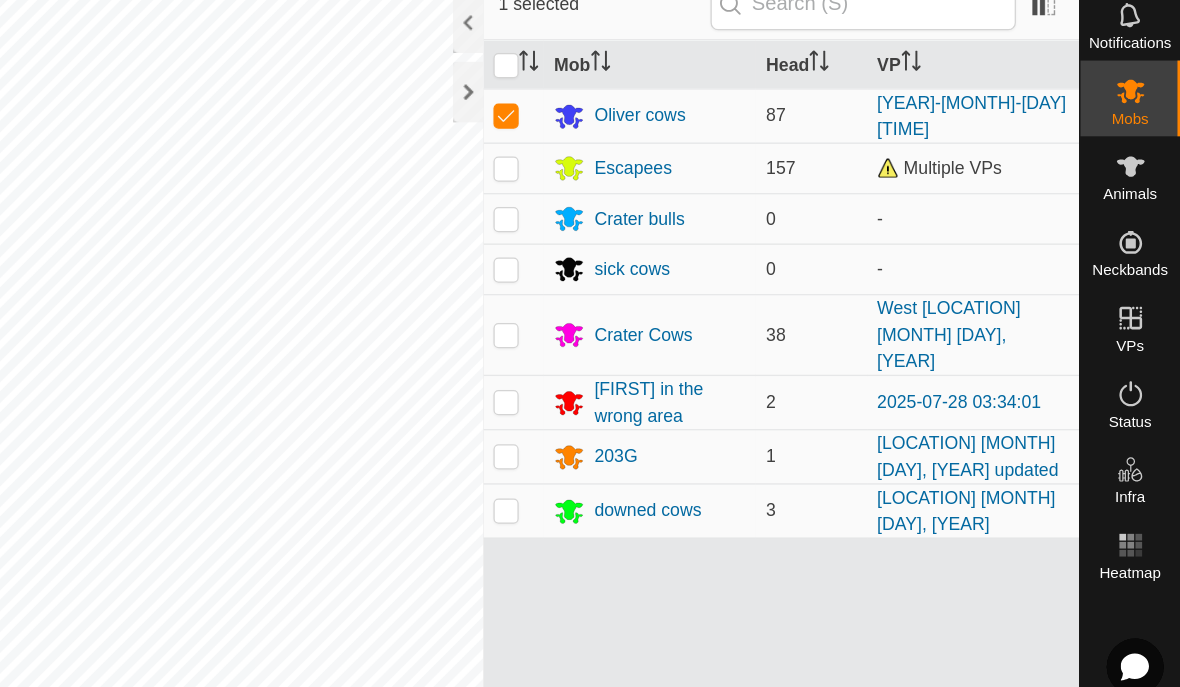 click 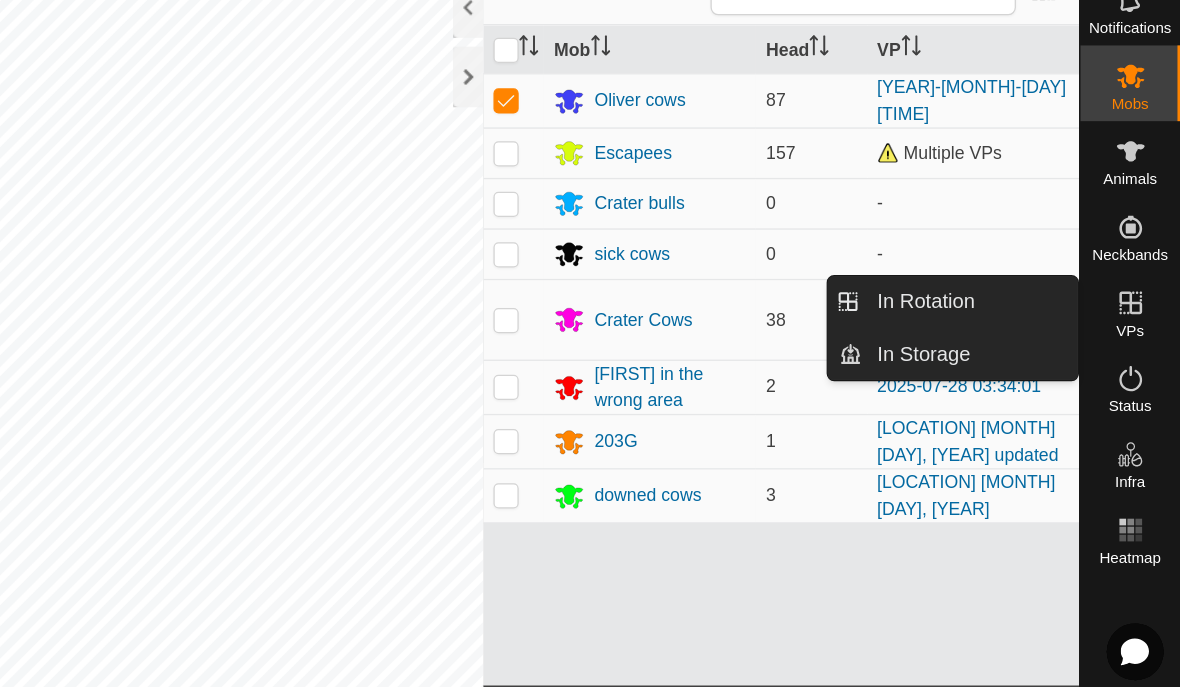 click on "In Rotation" at bounding box center (978, 323) 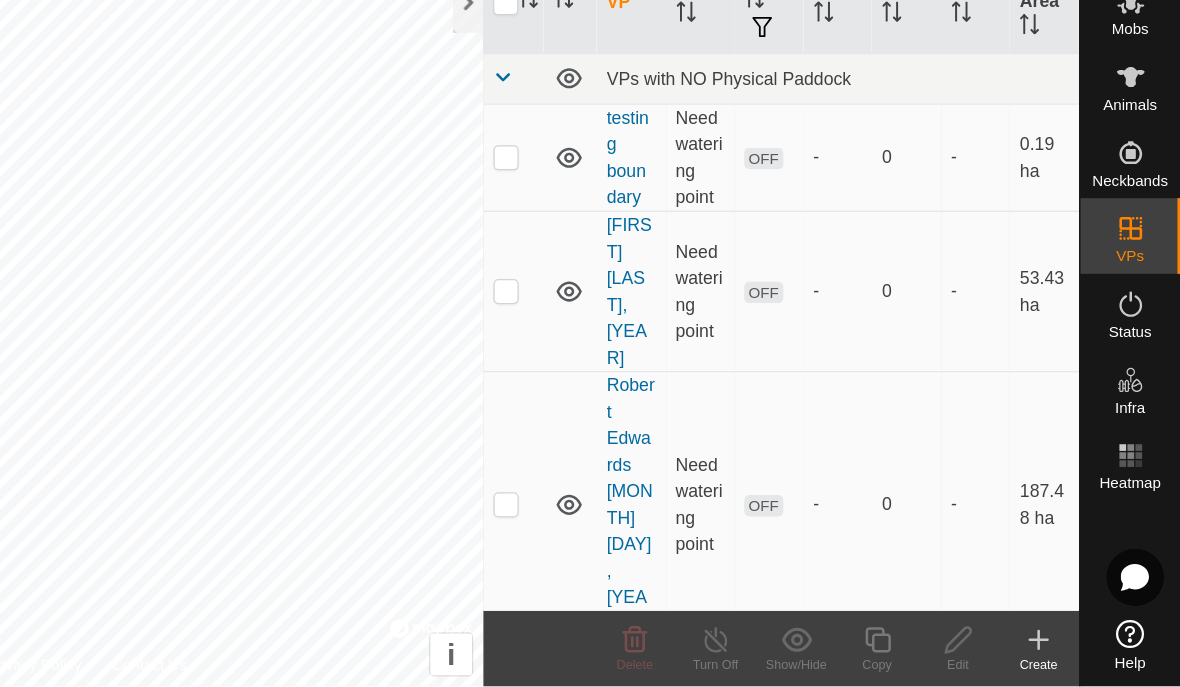 click on "0" at bounding box center (963, 542) 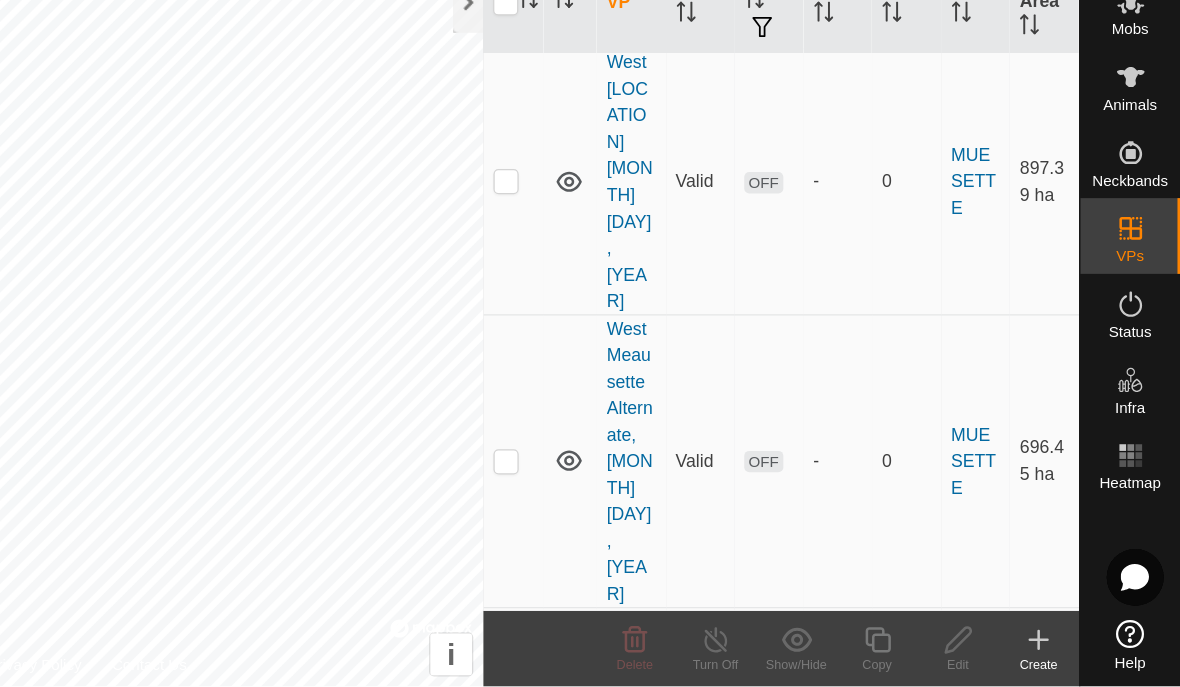 scroll, scrollTop: 12492, scrollLeft: 0, axis: vertical 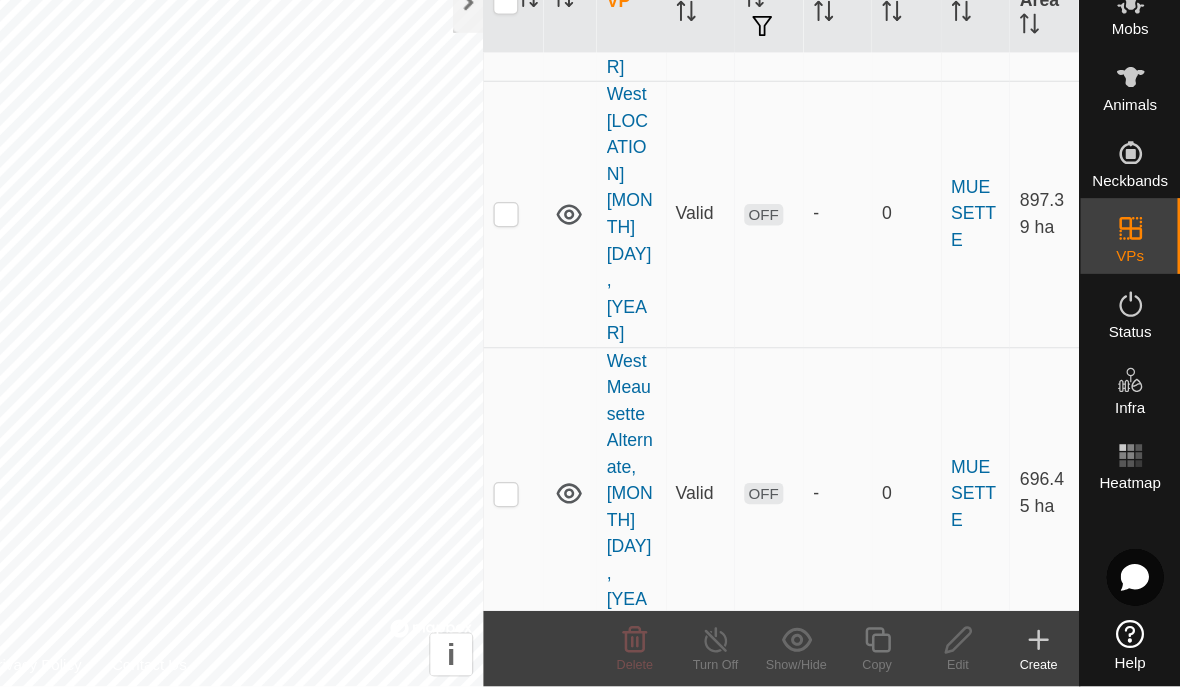 click at bounding box center (646, 5610) 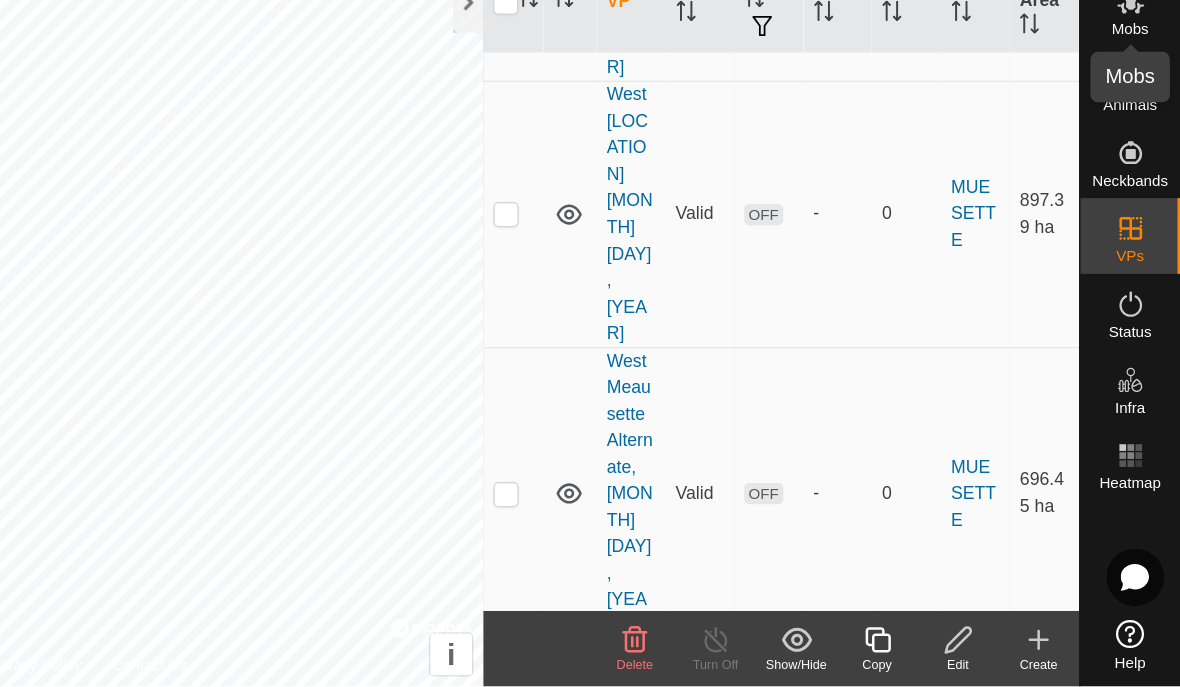 click on "Mobs" at bounding box center (1140, 166) 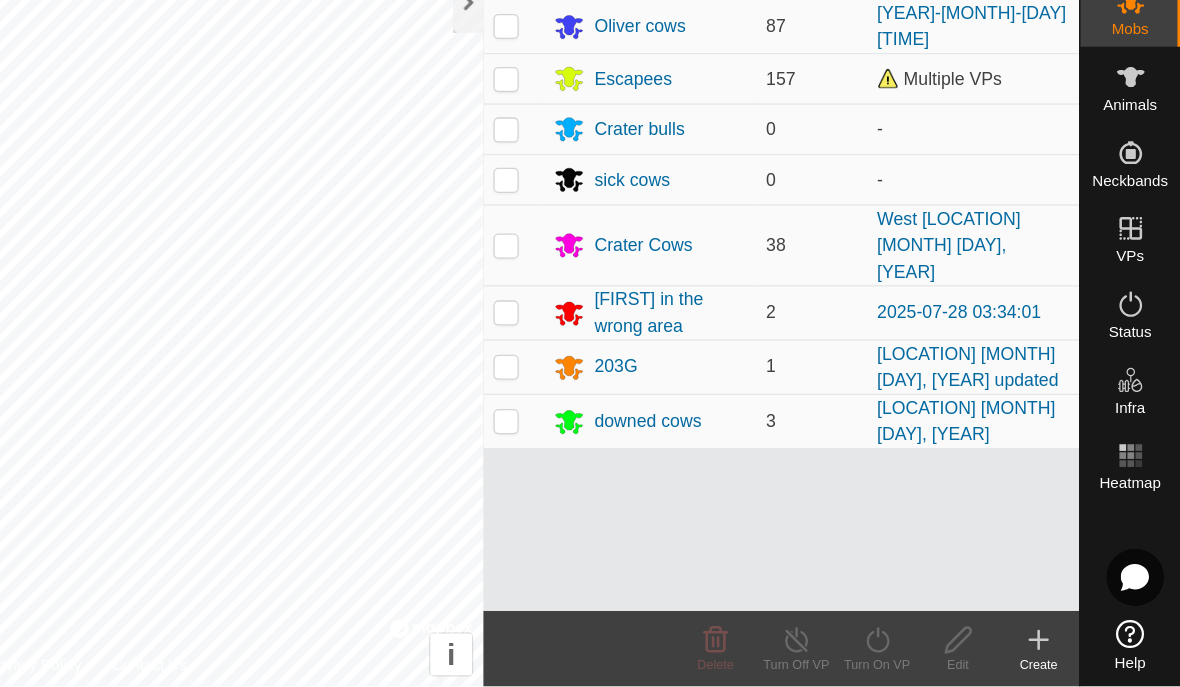click at bounding box center [646, 163] 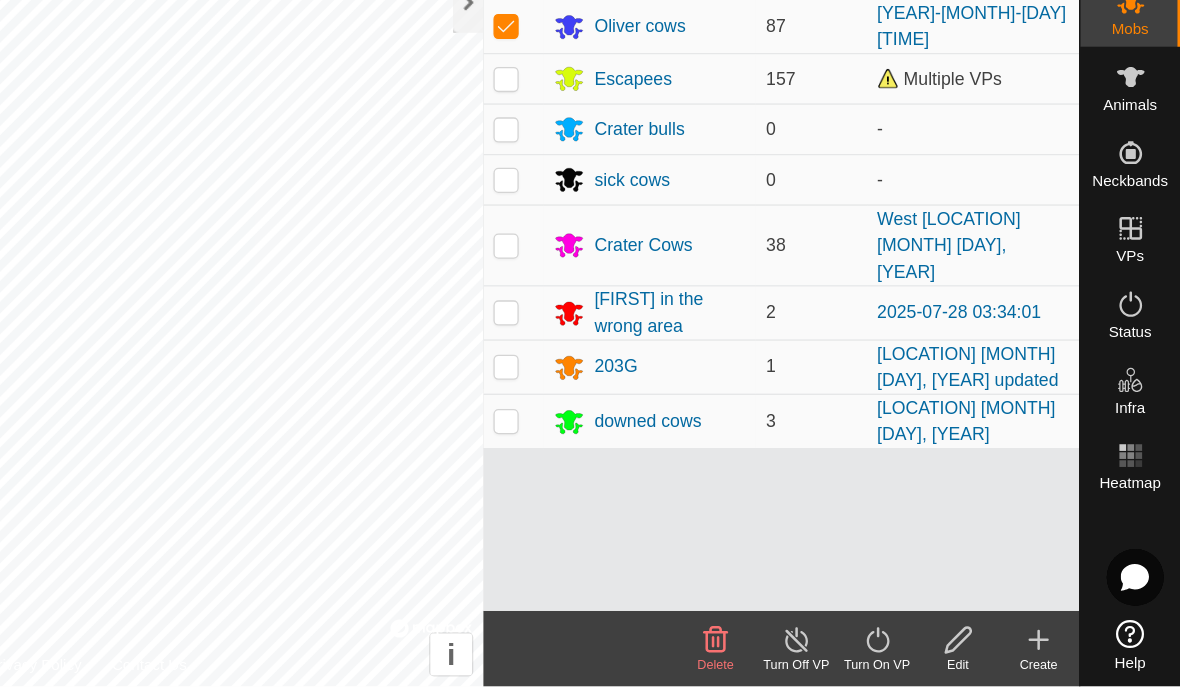 click 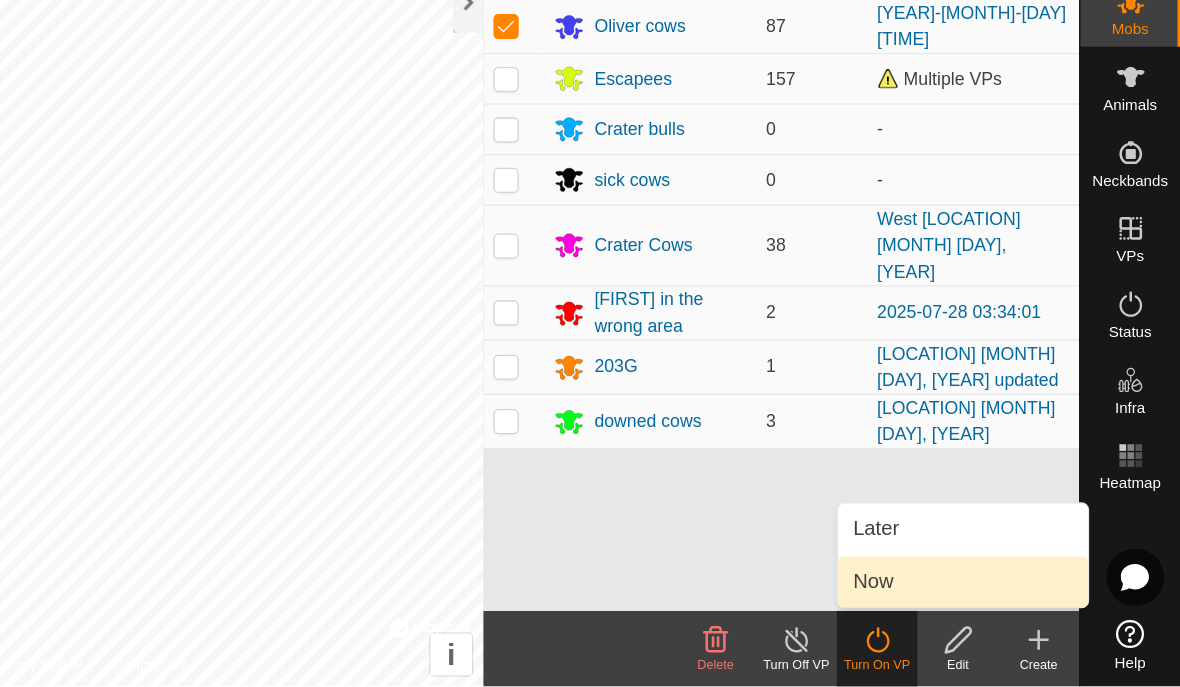 click on "Now" at bounding box center [1008, 604] 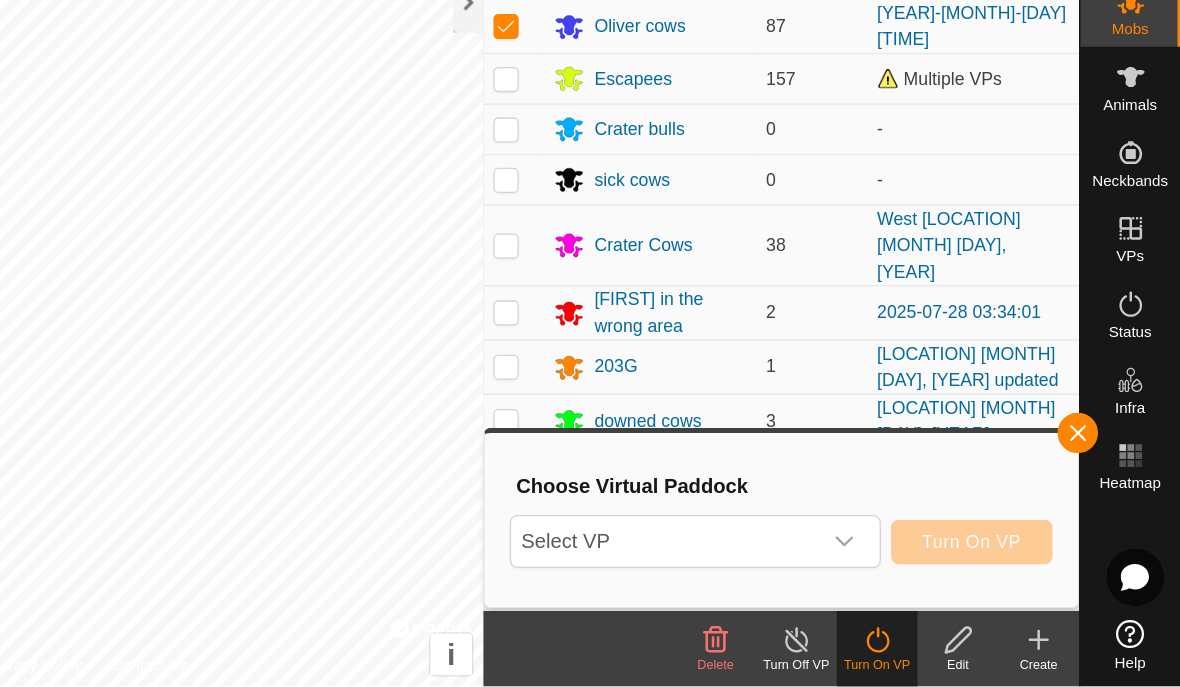 click 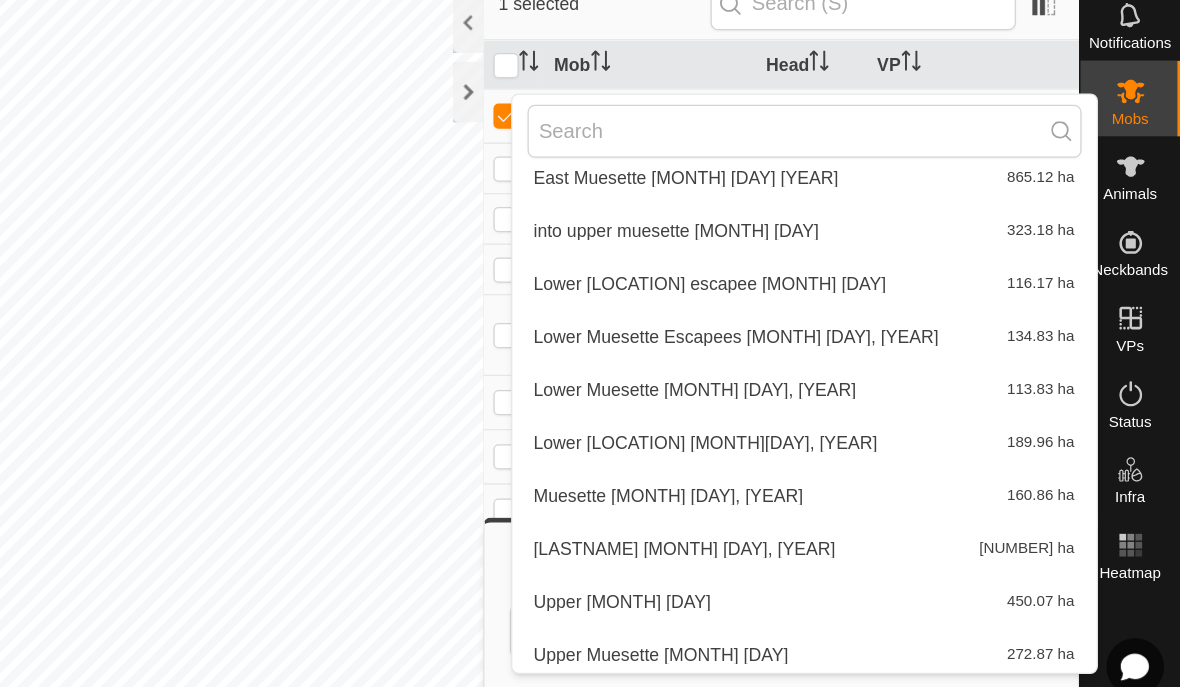 scroll, scrollTop: 3504, scrollLeft: 0, axis: vertical 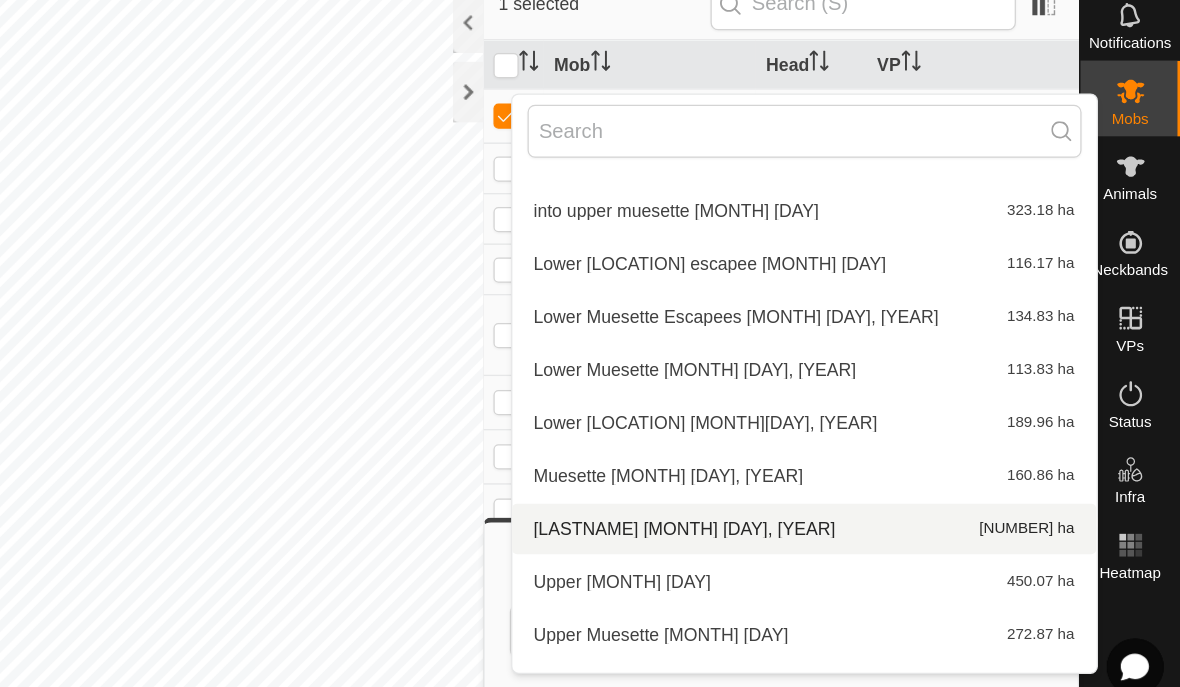 click on "Muesette [MONTH] [DAY], [YEAR] [NUMBER] ha" at bounding box center (882, 491) 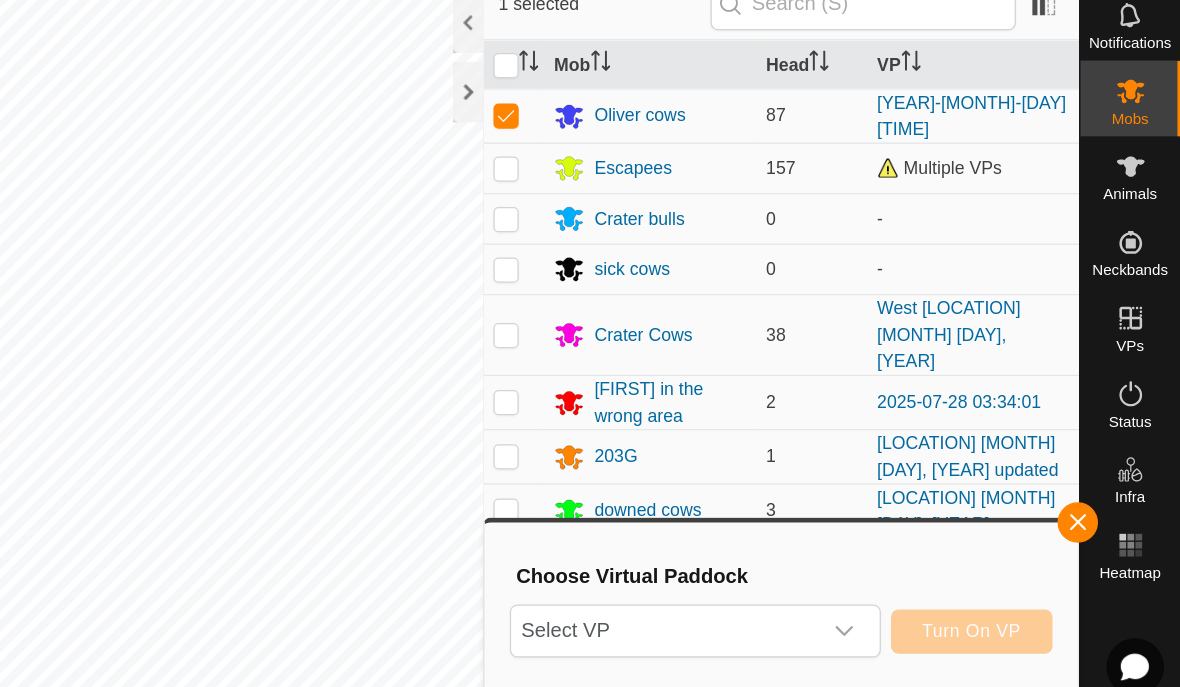 scroll, scrollTop: 0, scrollLeft: 0, axis: both 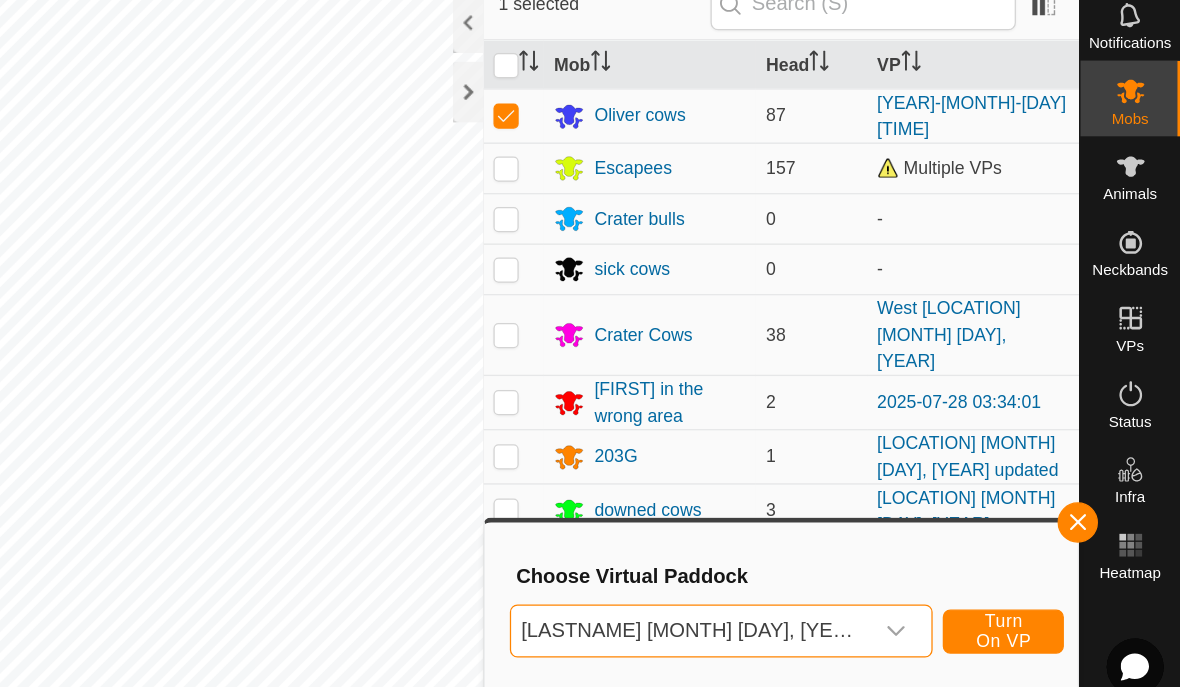 click 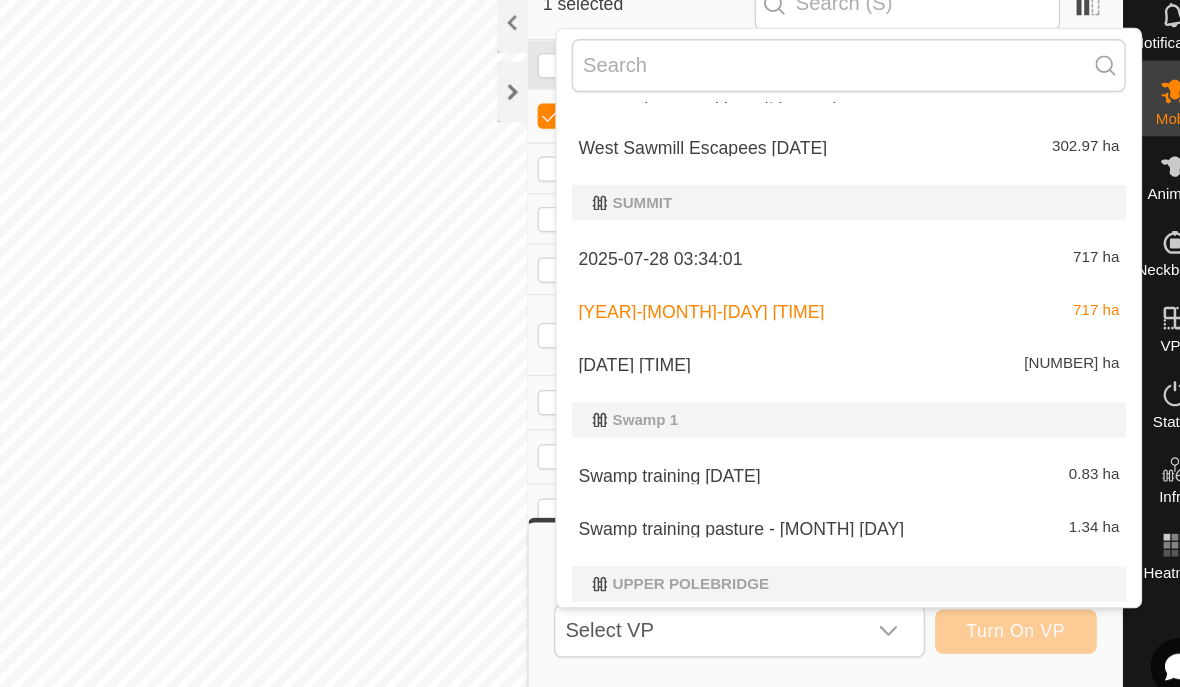 scroll, scrollTop: 4888, scrollLeft: 0, axis: vertical 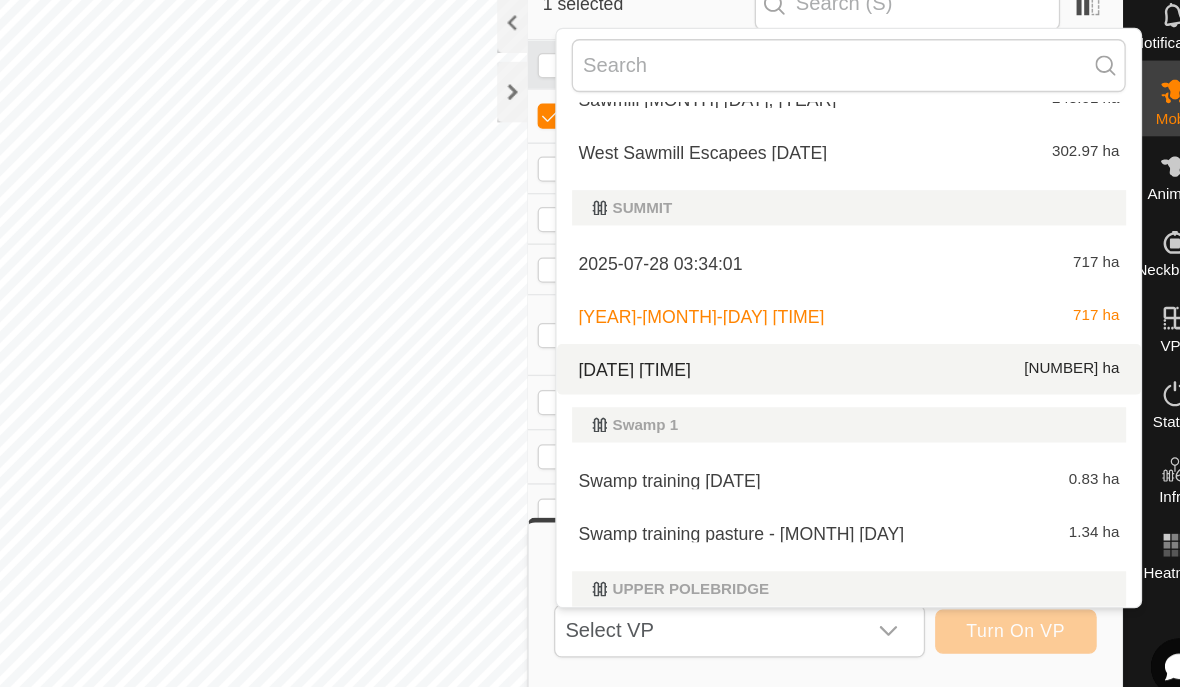 click on "[DATE] [TIME]" at bounding box center (712, 365) 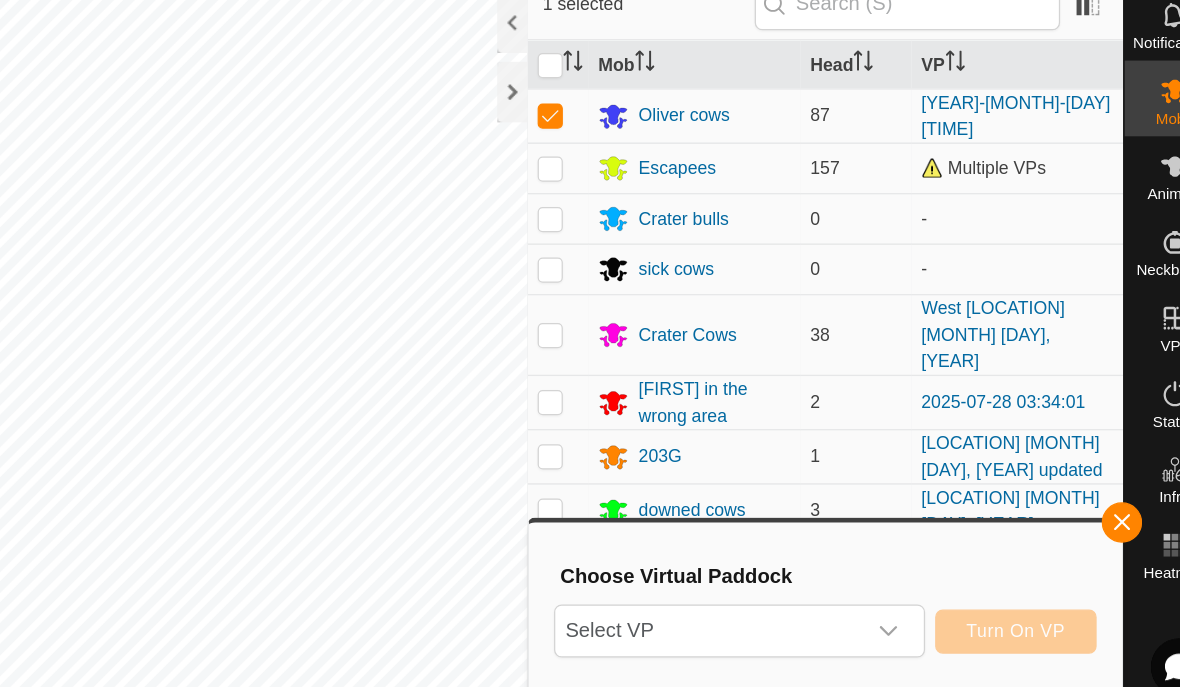 scroll, scrollTop: 4886, scrollLeft: 0, axis: vertical 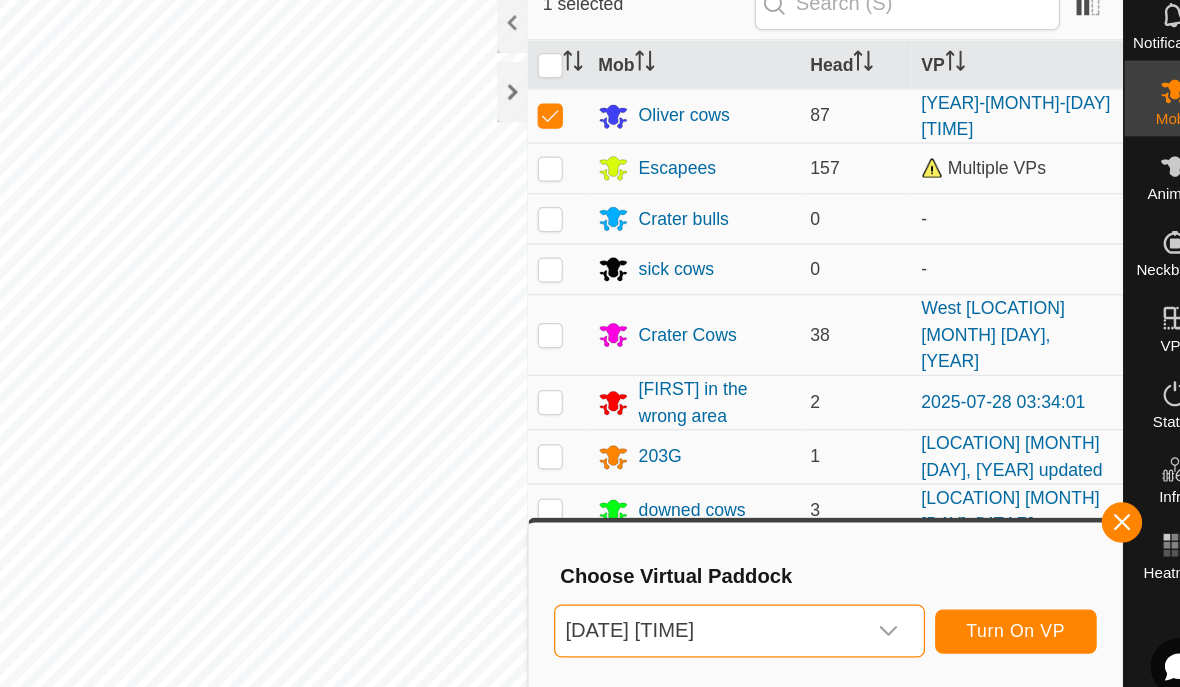 click on "Turn On VP" at bounding box center (1015, 572) 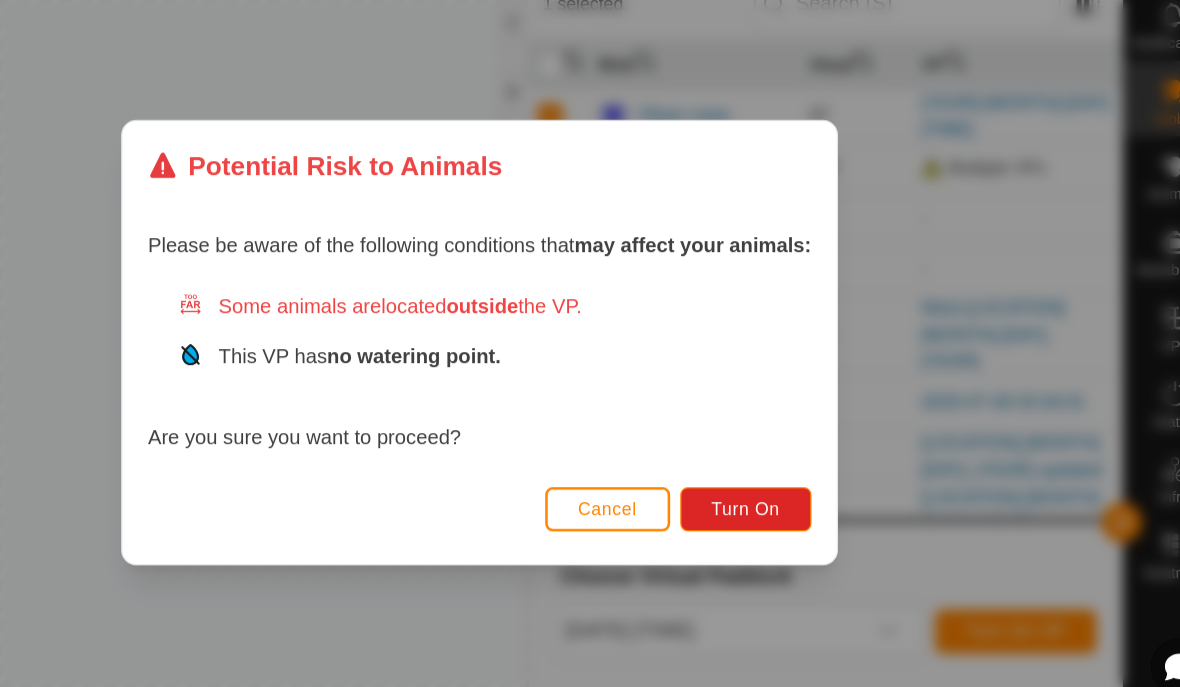click on "Turn On" at bounding box center [801, 475] 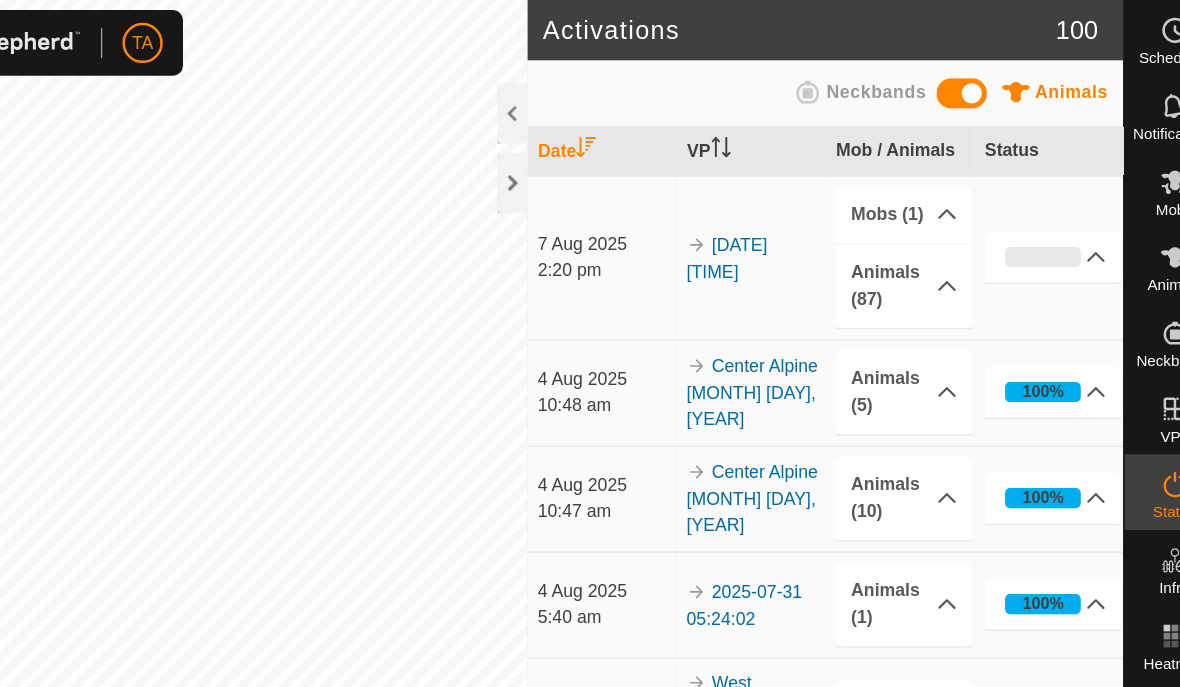 click 